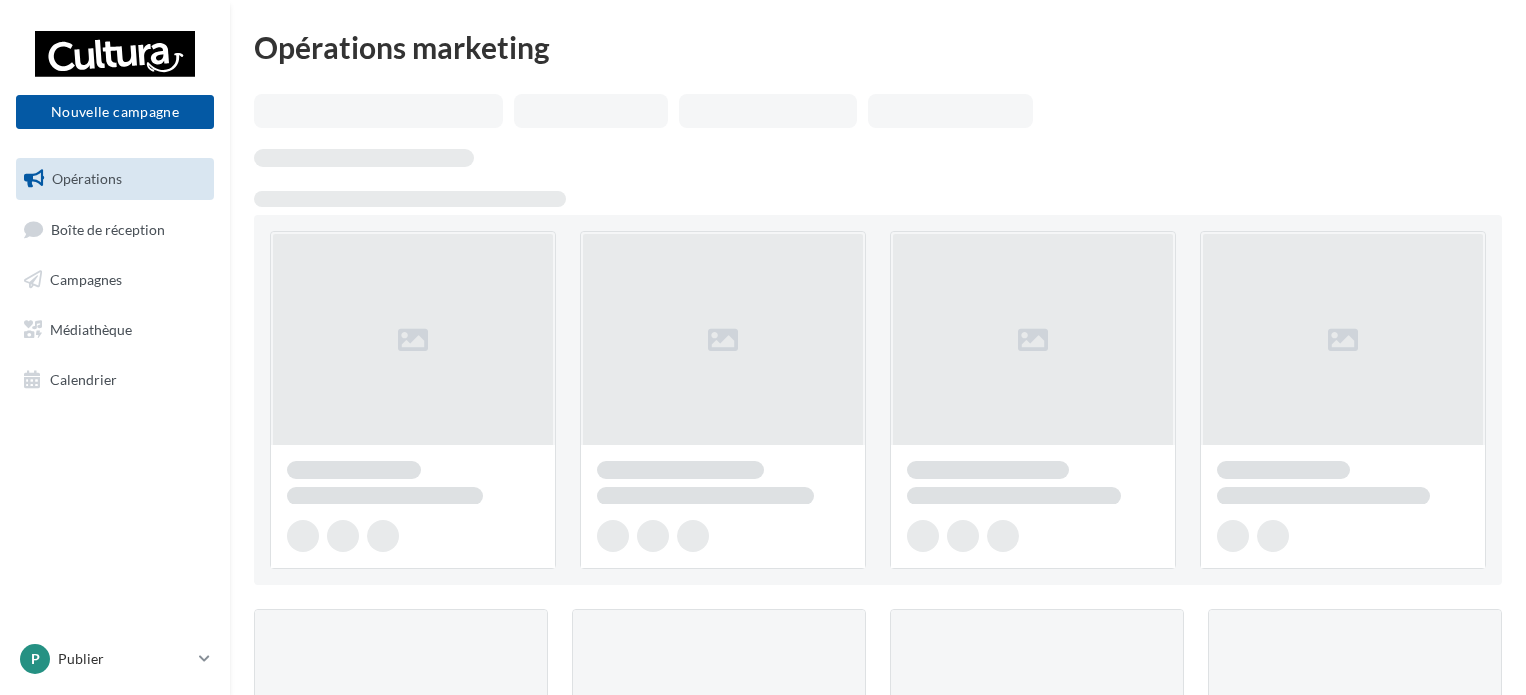scroll, scrollTop: 0, scrollLeft: 0, axis: both 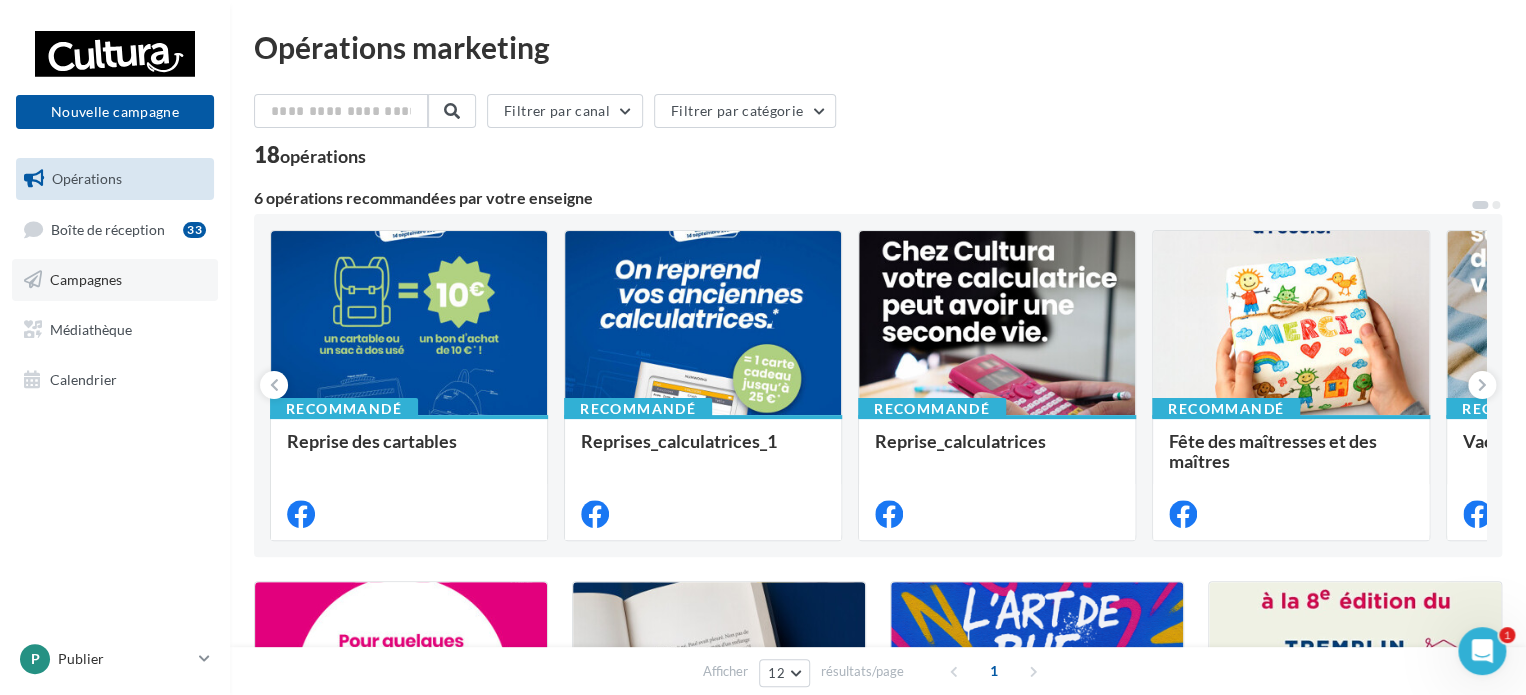 click on "Campagnes" at bounding box center (86, 279) 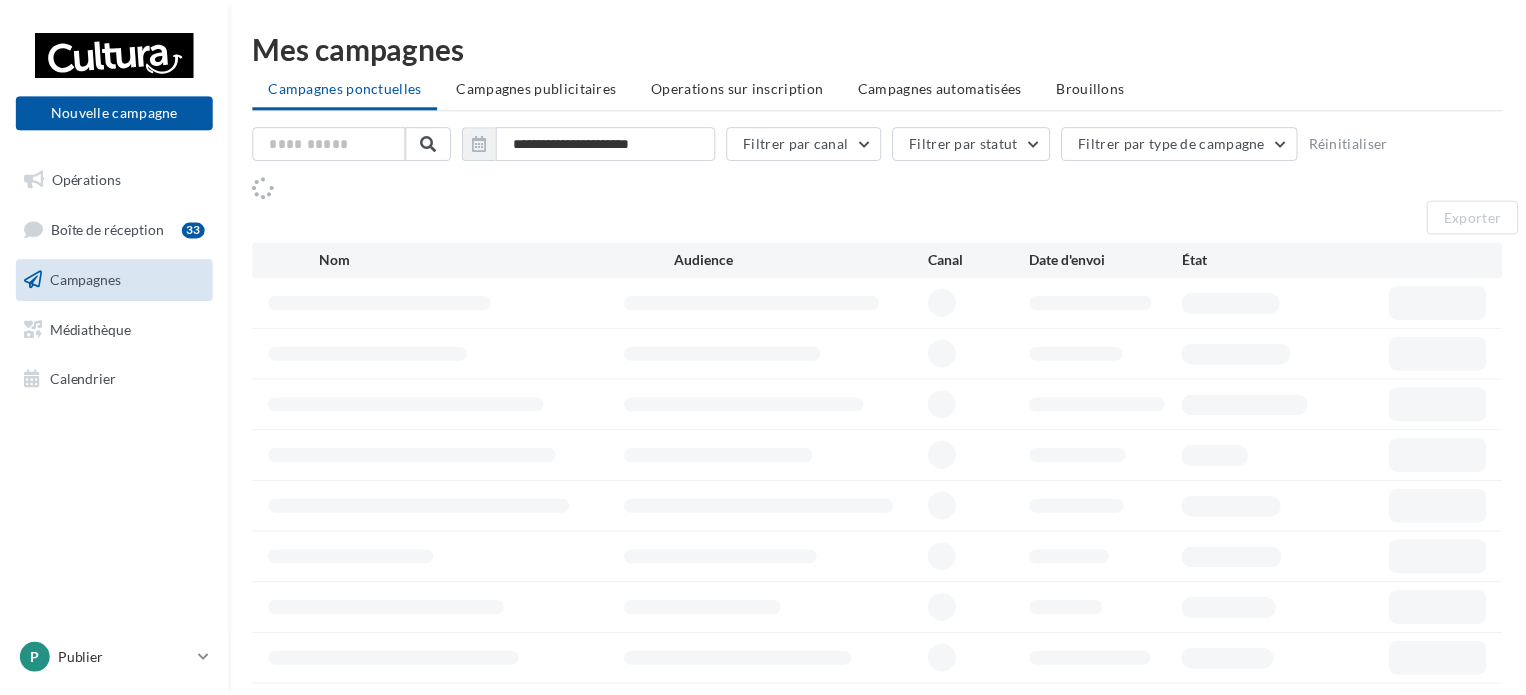 scroll, scrollTop: 0, scrollLeft: 0, axis: both 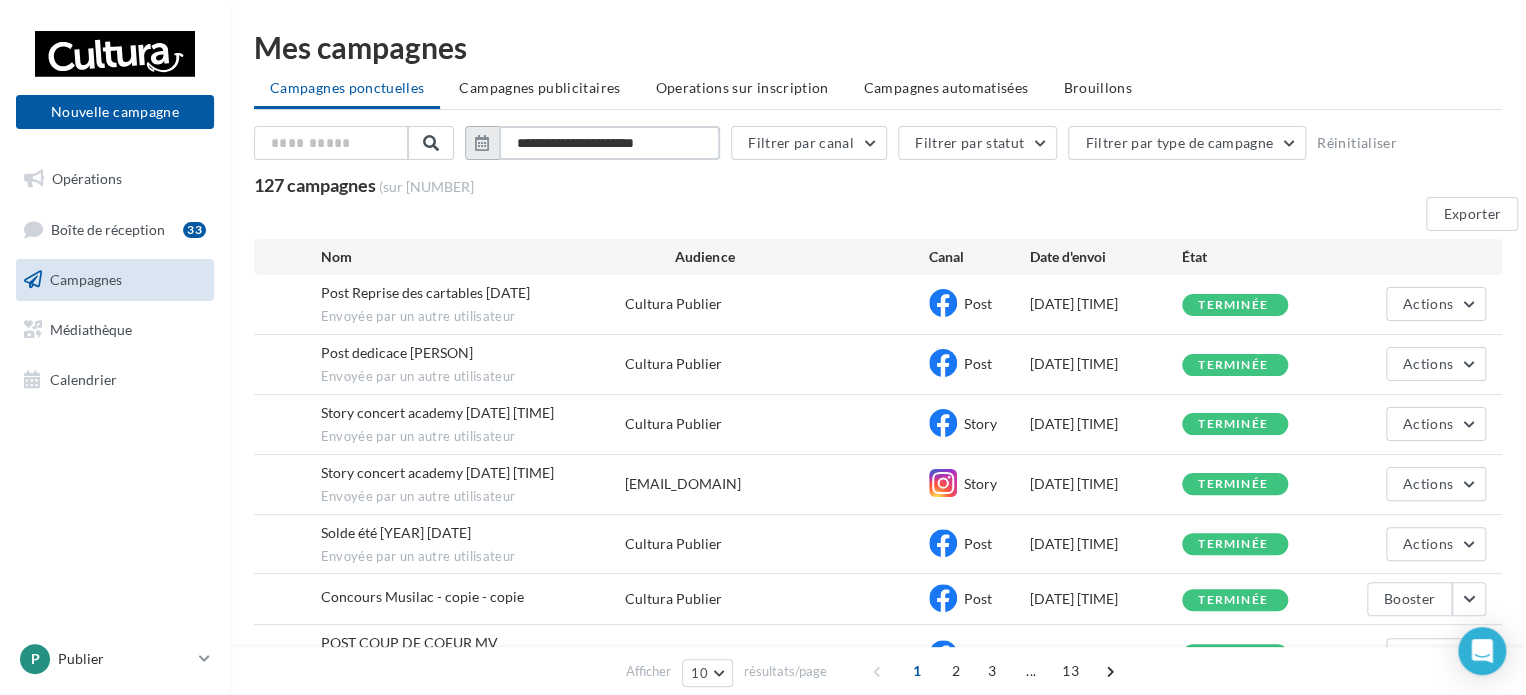 click on "**********" at bounding box center [609, 143] 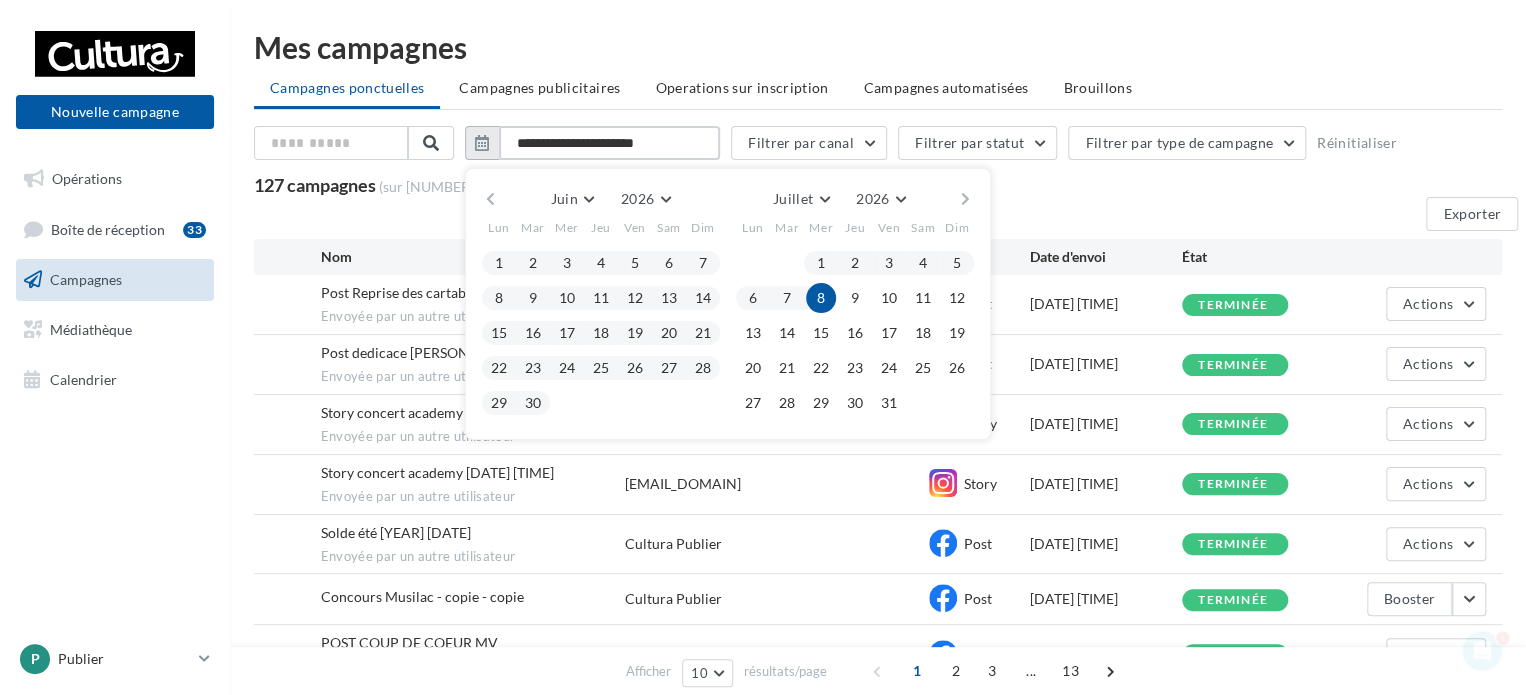 scroll, scrollTop: 0, scrollLeft: 0, axis: both 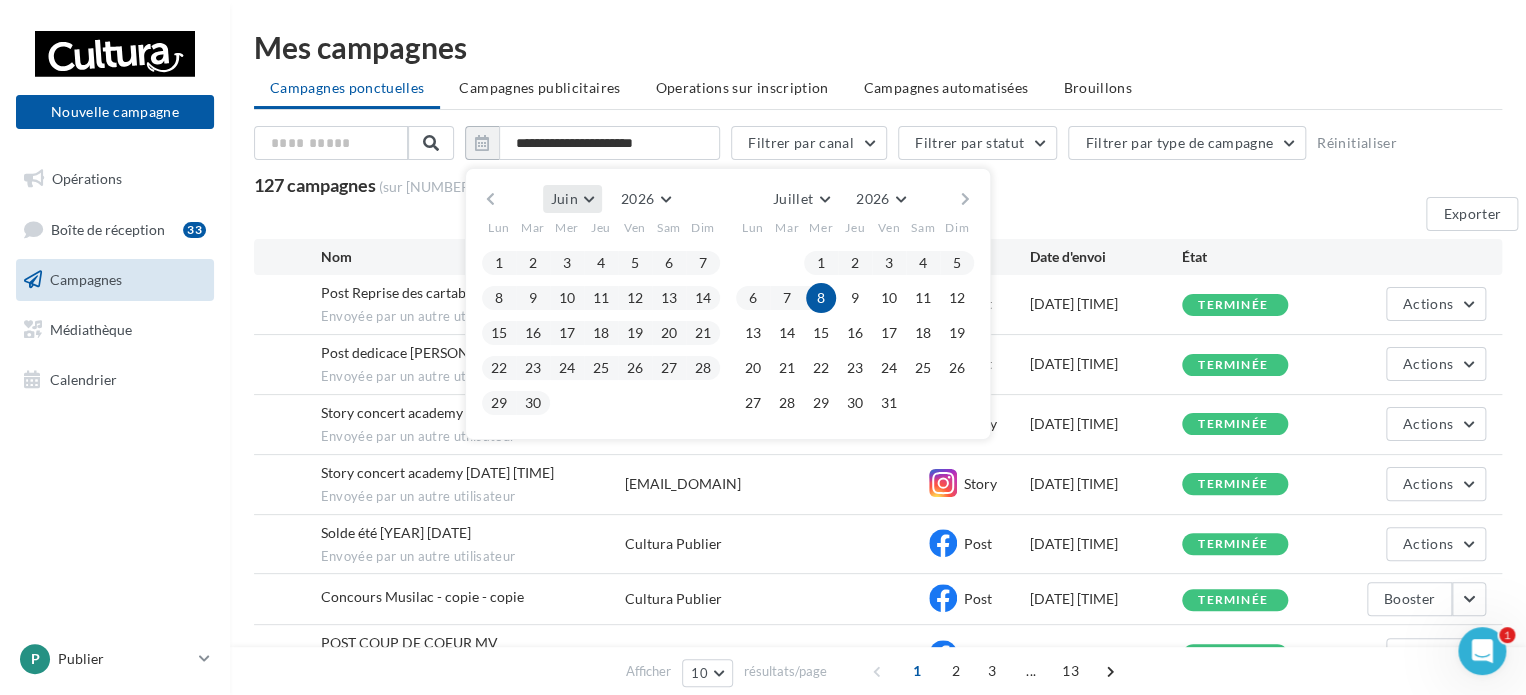 click on "Juin" at bounding box center [572, 199] 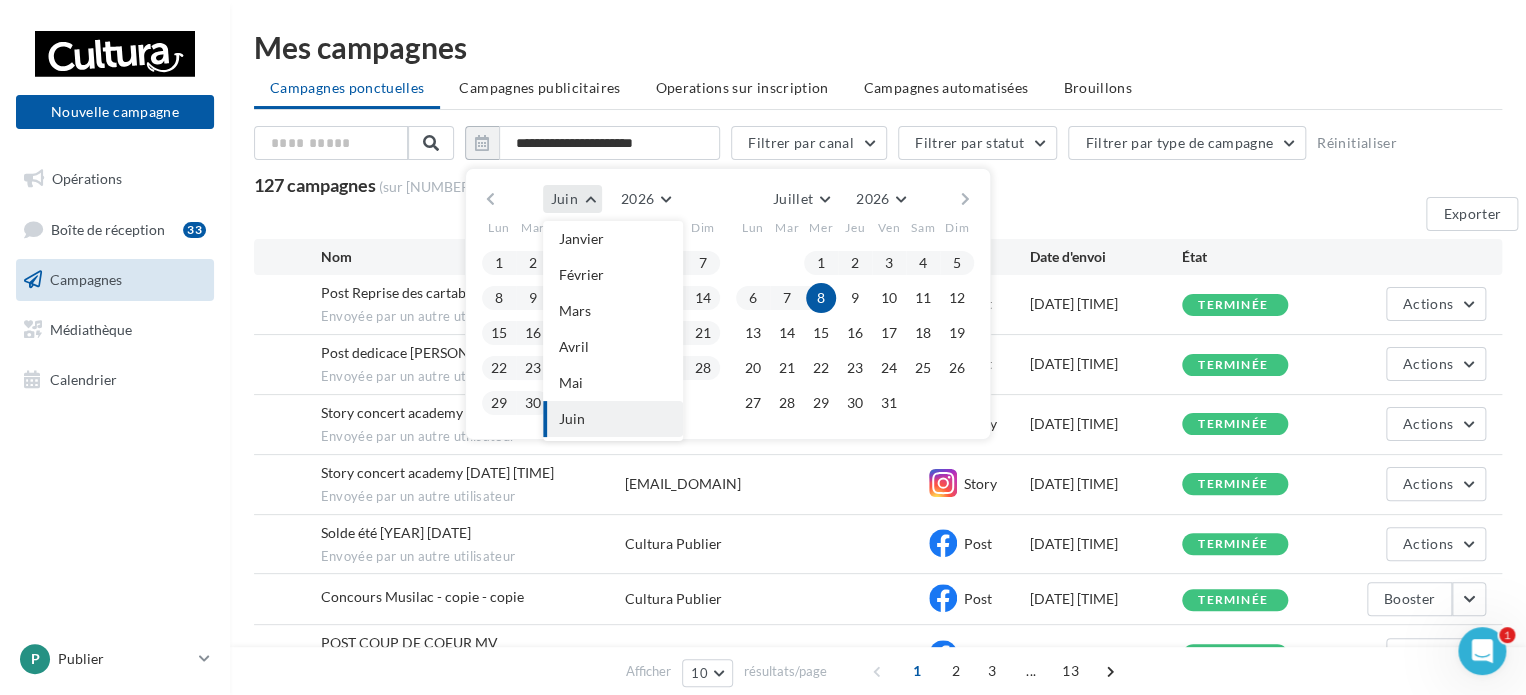 scroll, scrollTop: 144, scrollLeft: 0, axis: vertical 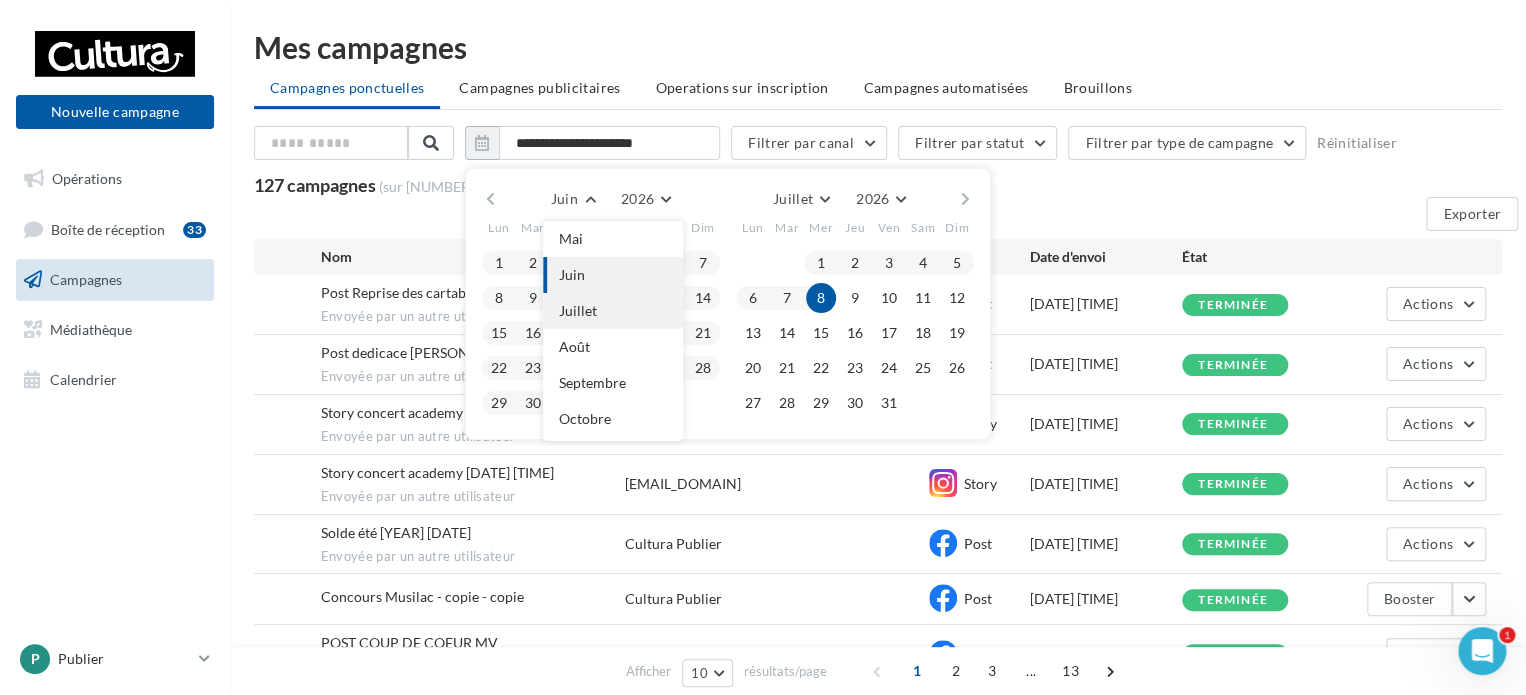 click on "Juillet" at bounding box center (613, 95) 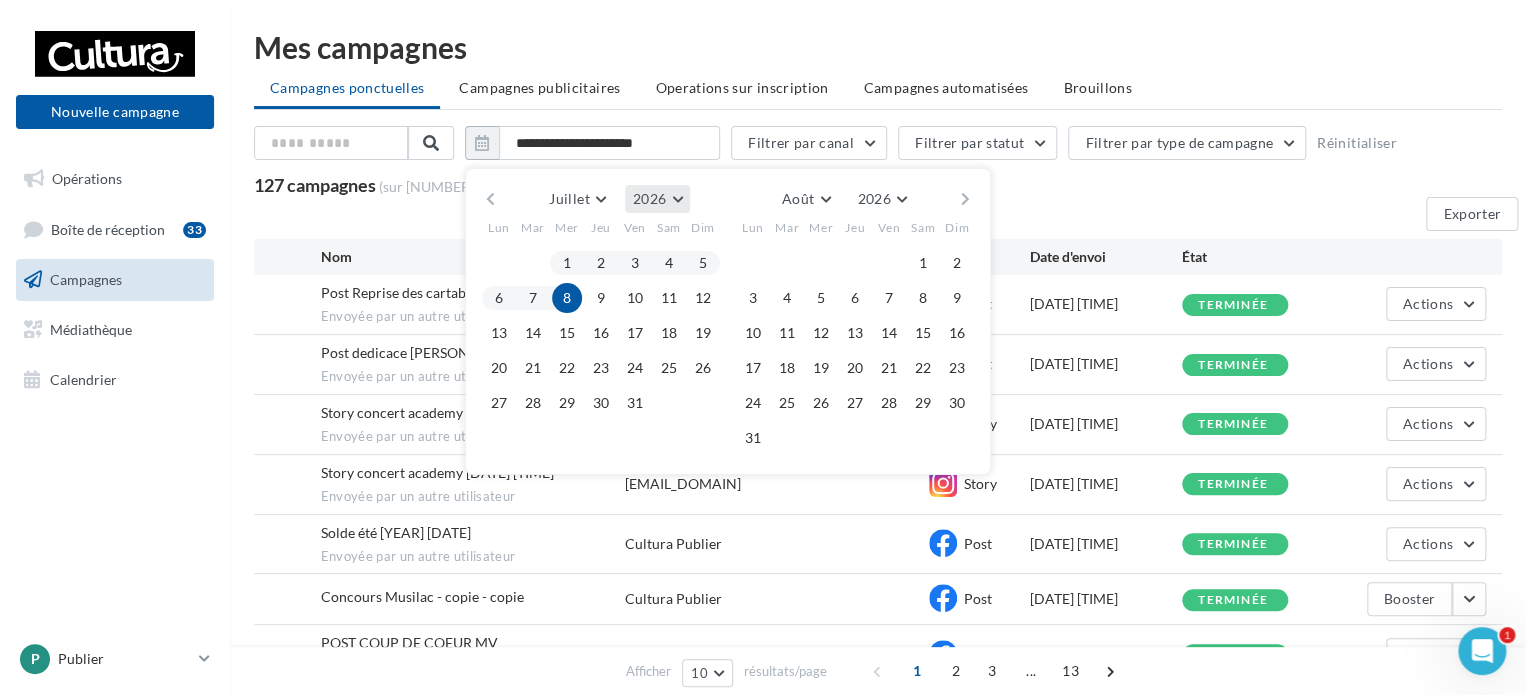 click on "2026" at bounding box center (657, 199) 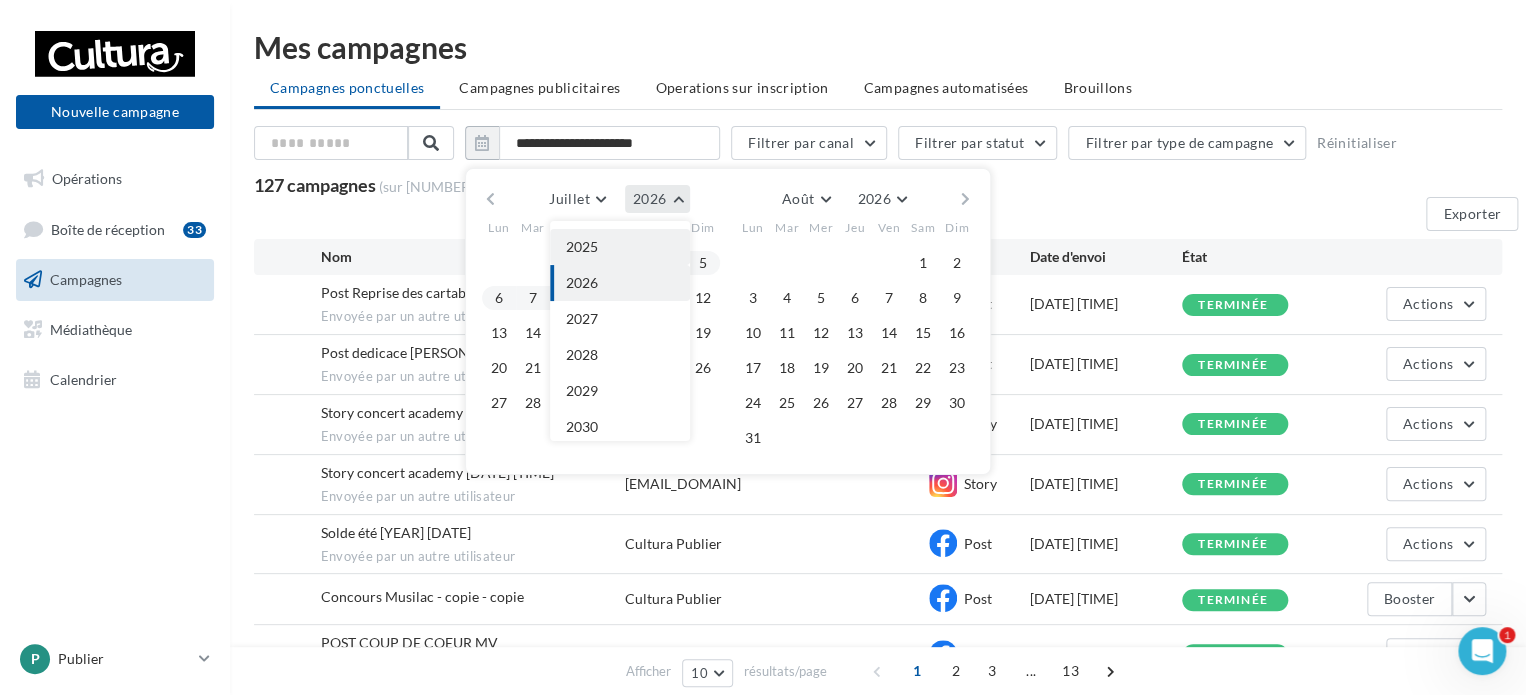 scroll, scrollTop: 116, scrollLeft: 0, axis: vertical 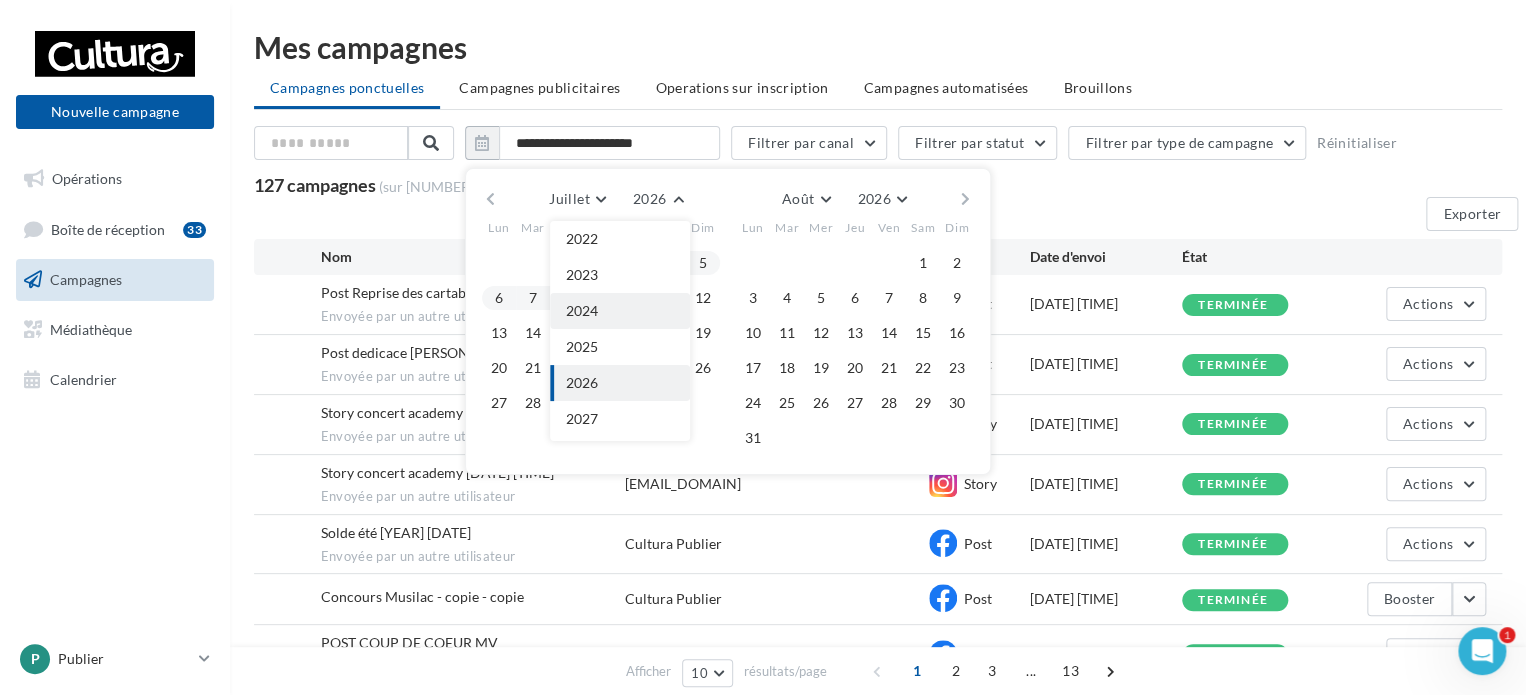 click on "2024" at bounding box center (582, 130) 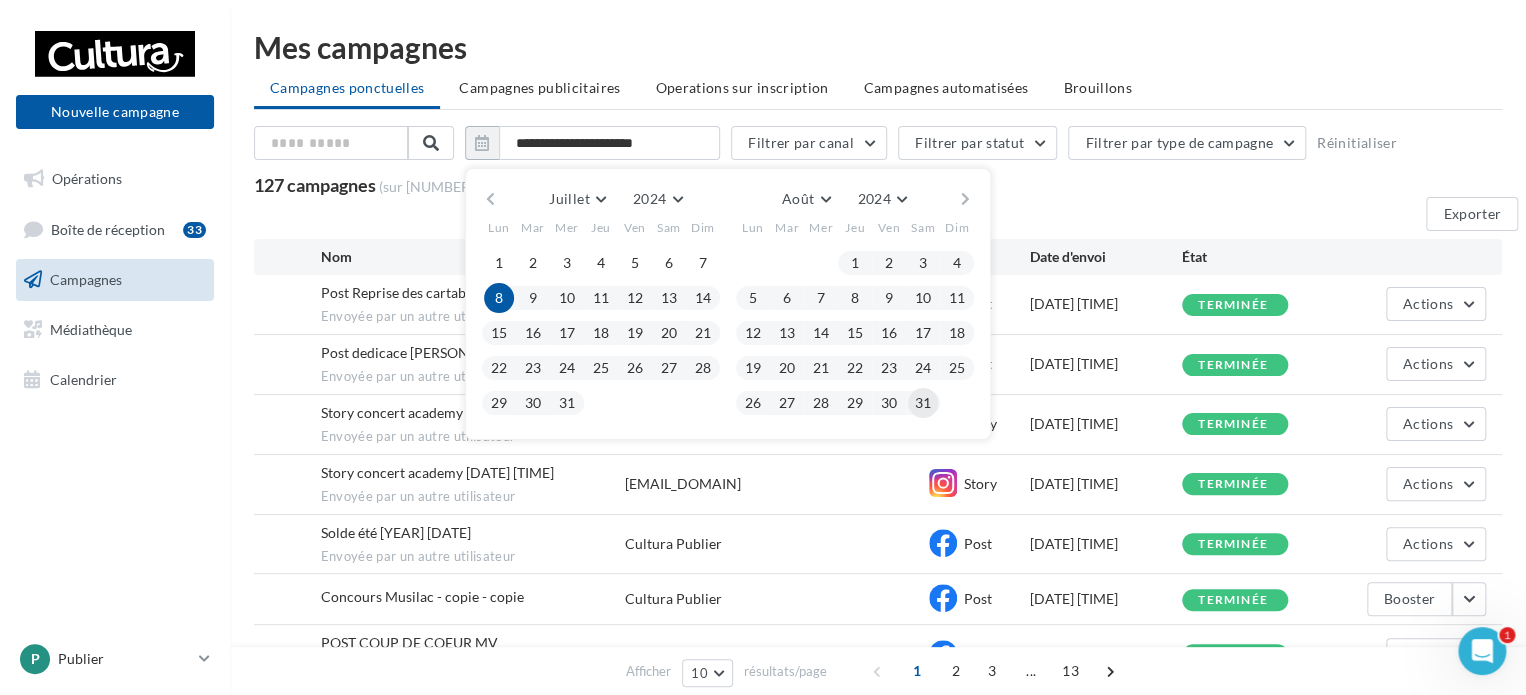 click on "31" at bounding box center (499, 263) 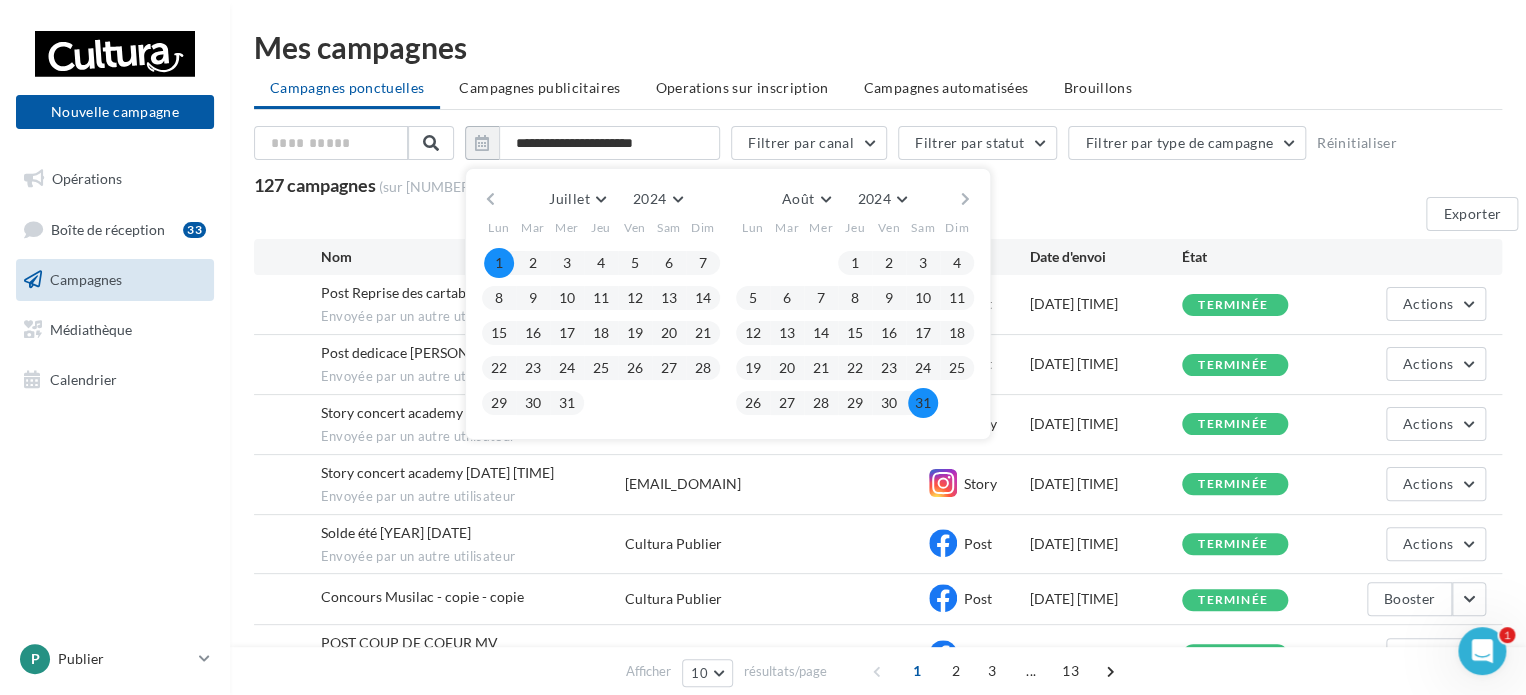 click on "1" at bounding box center (499, 263) 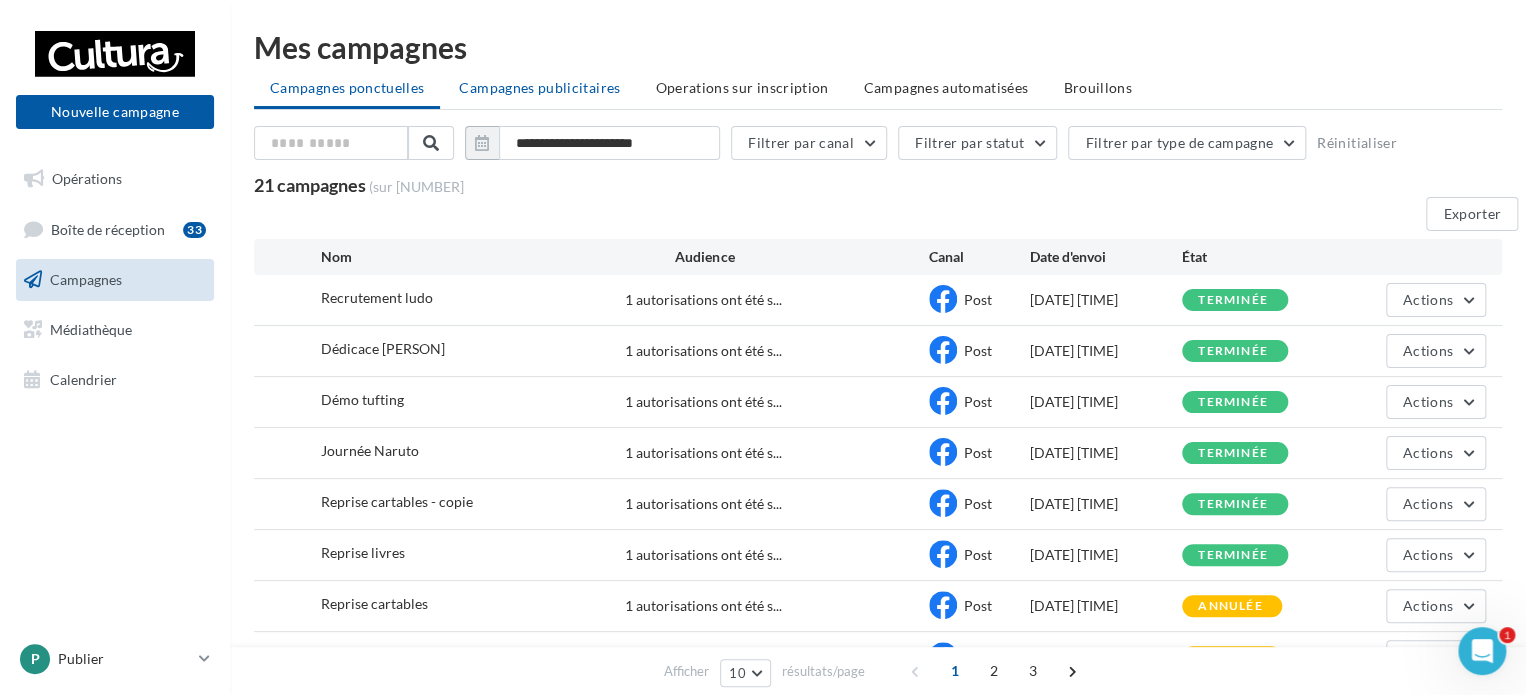 click on "Campagnes publicitaires" at bounding box center [347, 87] 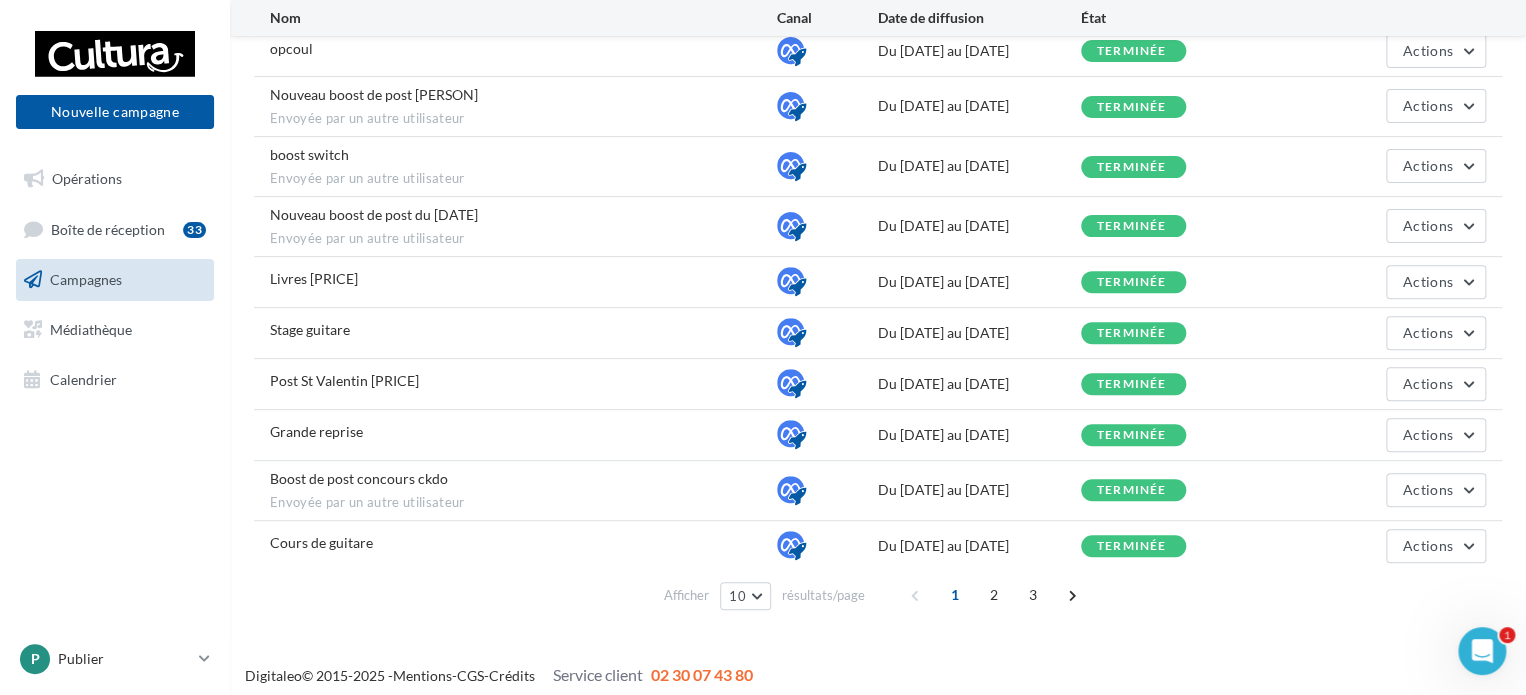 scroll, scrollTop: 233, scrollLeft: 0, axis: vertical 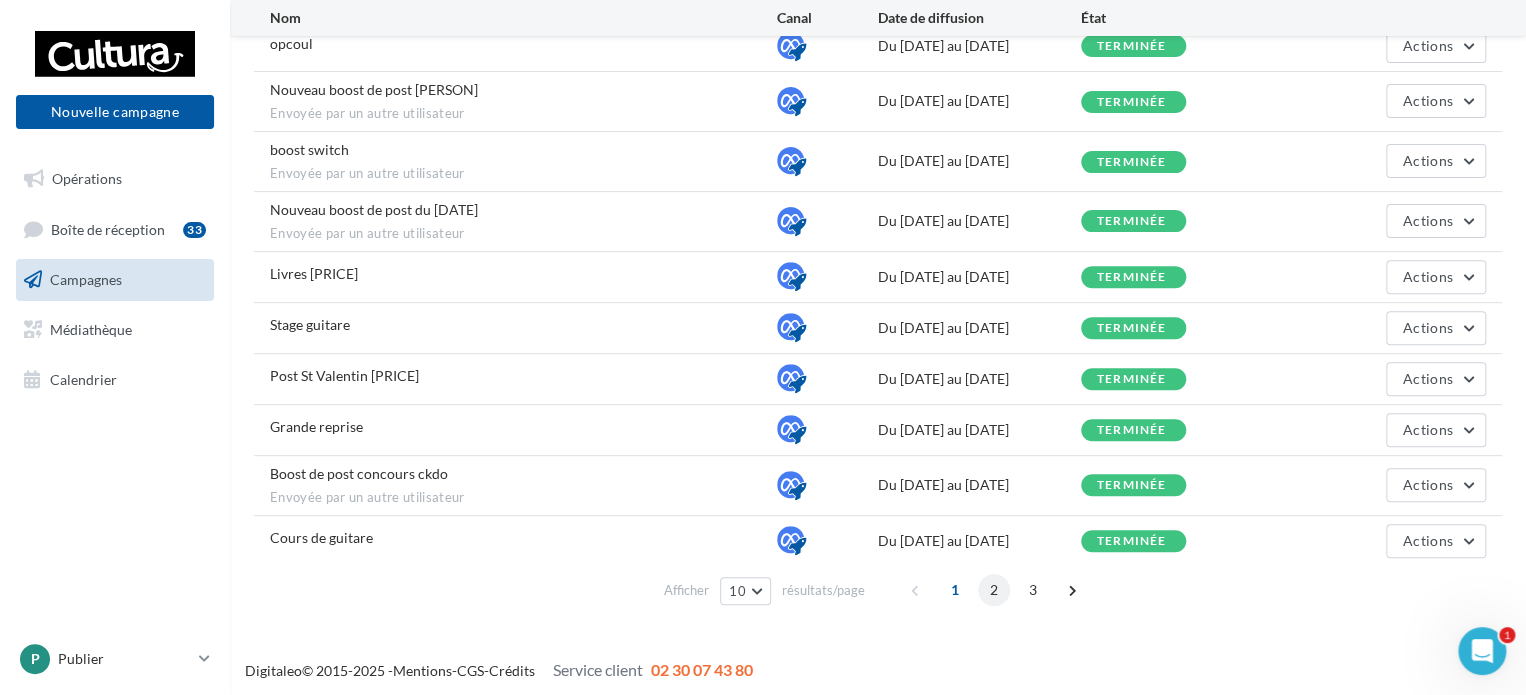 click on "2" at bounding box center (994, 590) 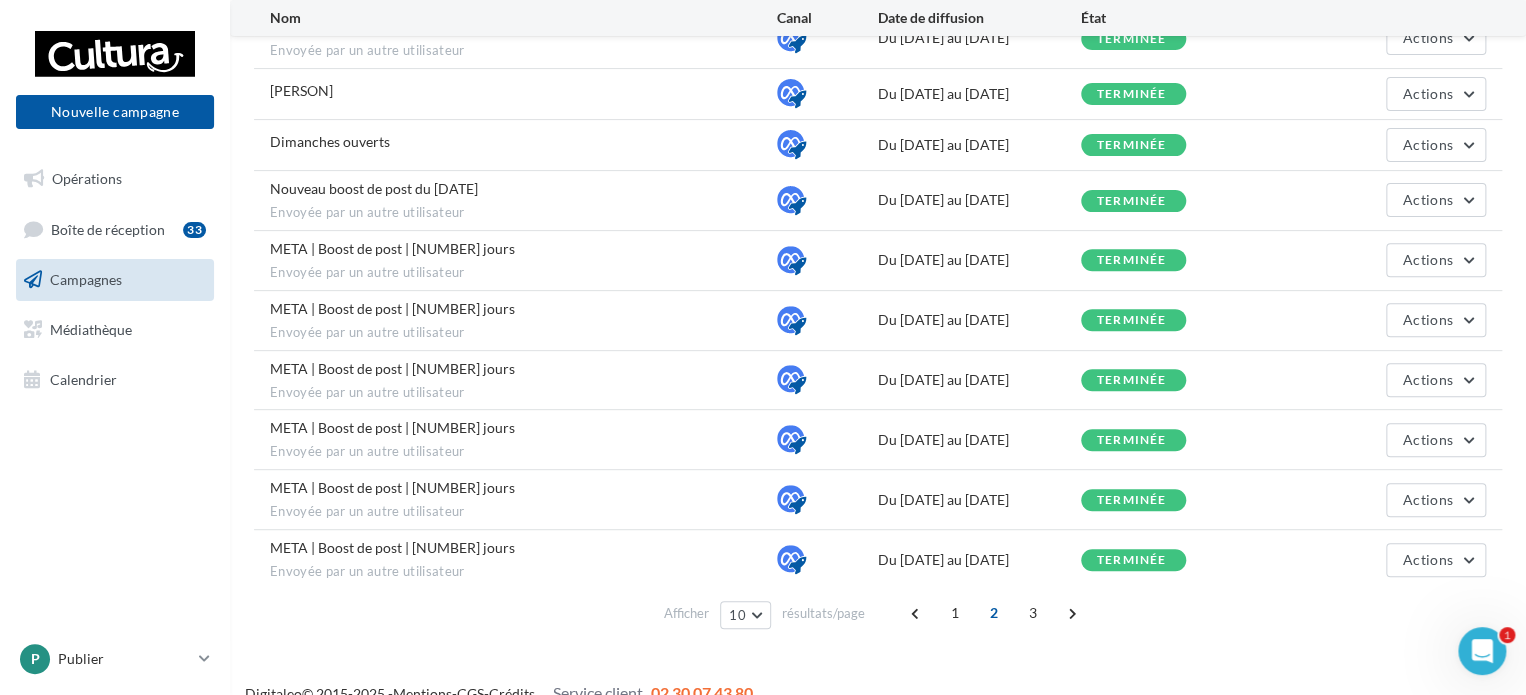 scroll, scrollTop: 268, scrollLeft: 0, axis: vertical 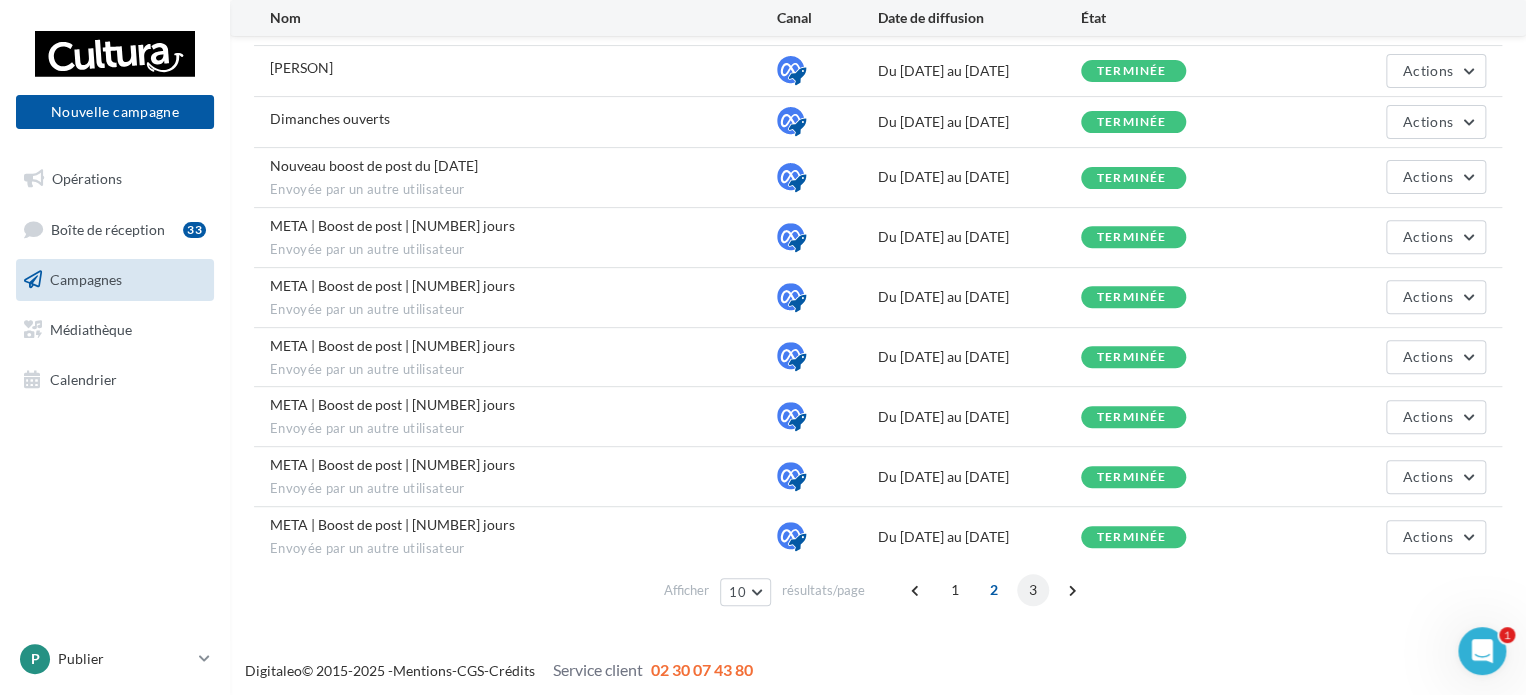 click on "3" at bounding box center [1033, 590] 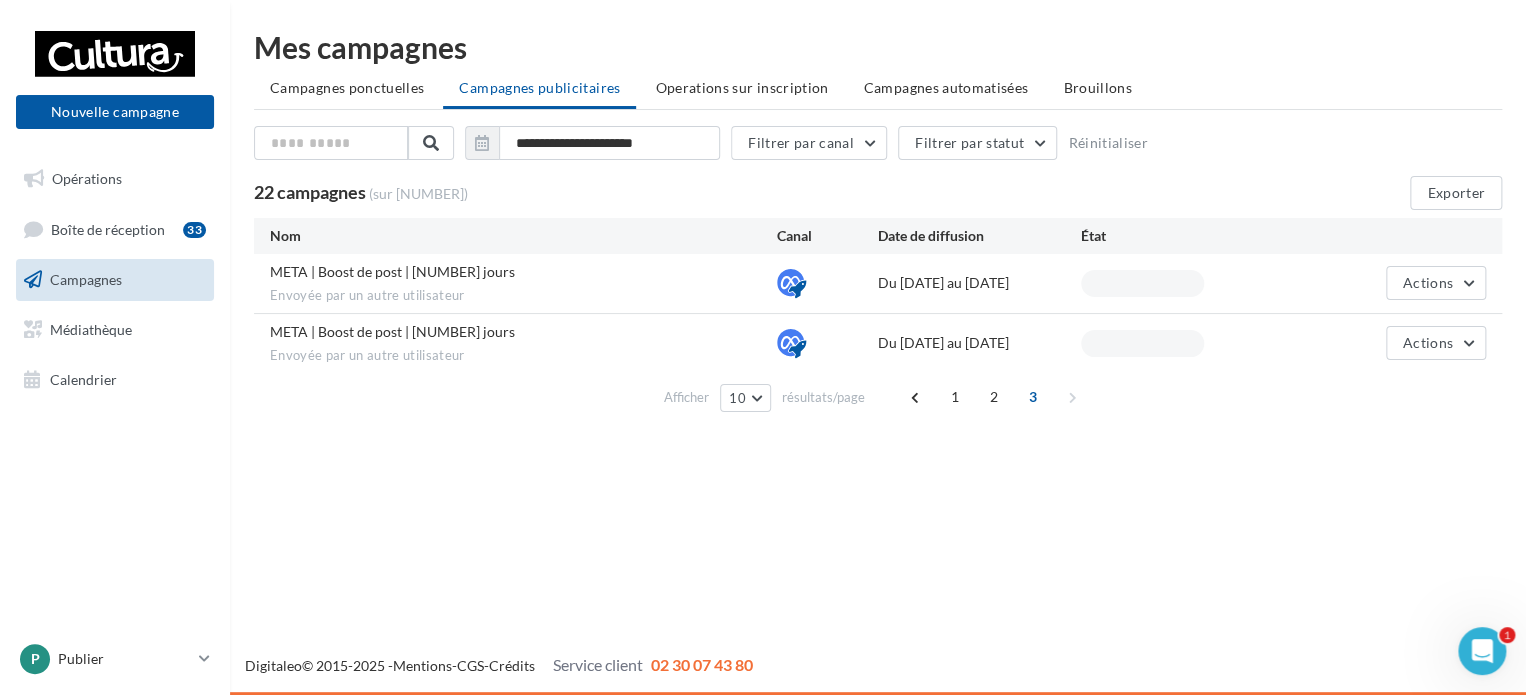 scroll, scrollTop: 0, scrollLeft: 0, axis: both 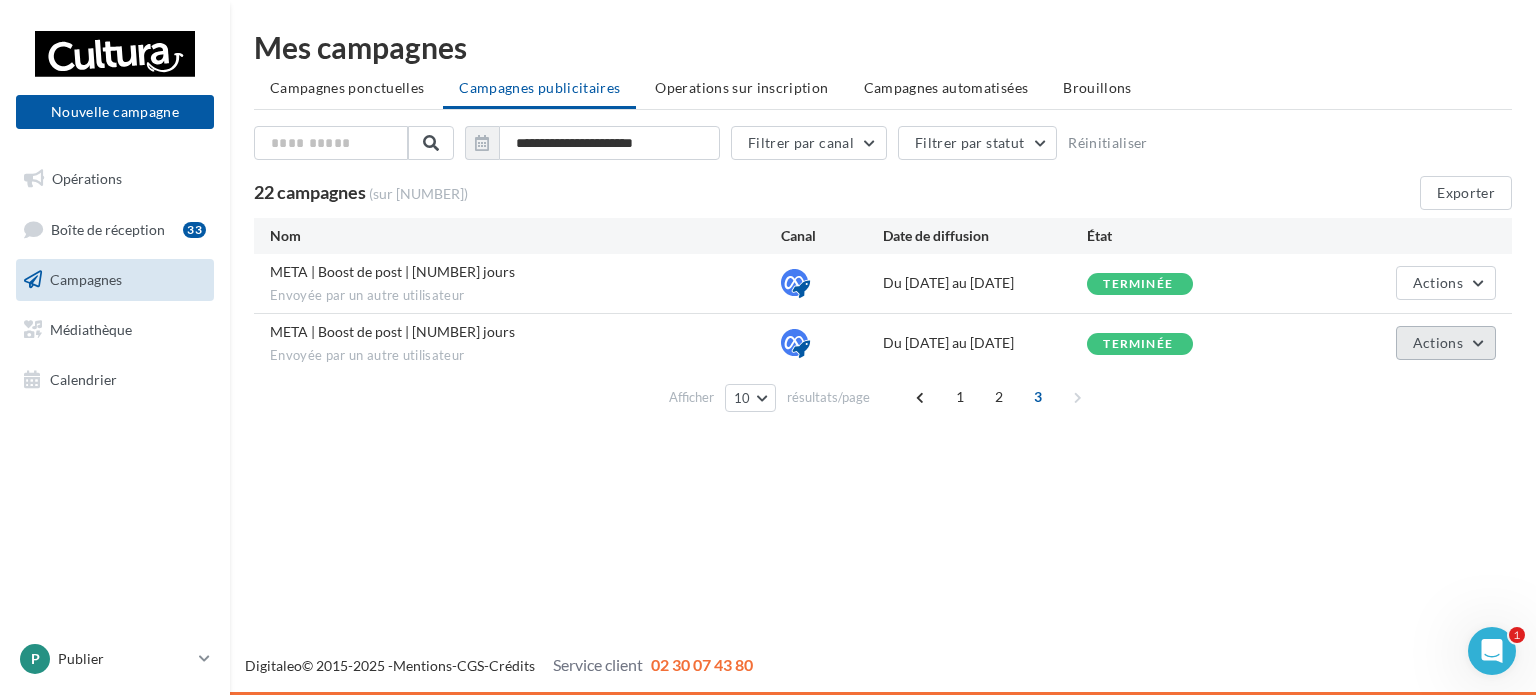 click on "Actions" at bounding box center (1438, 282) 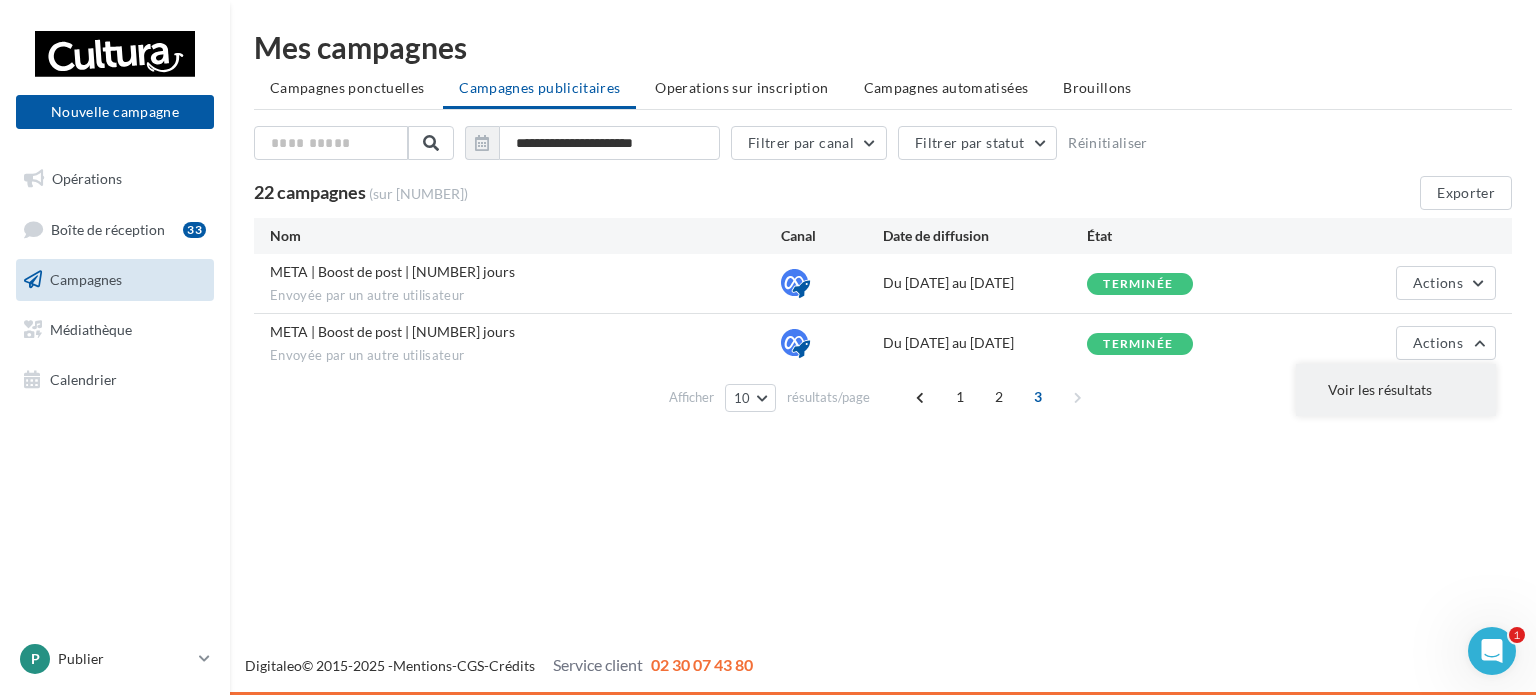 click on "Voir les résultats" at bounding box center (1396, 390) 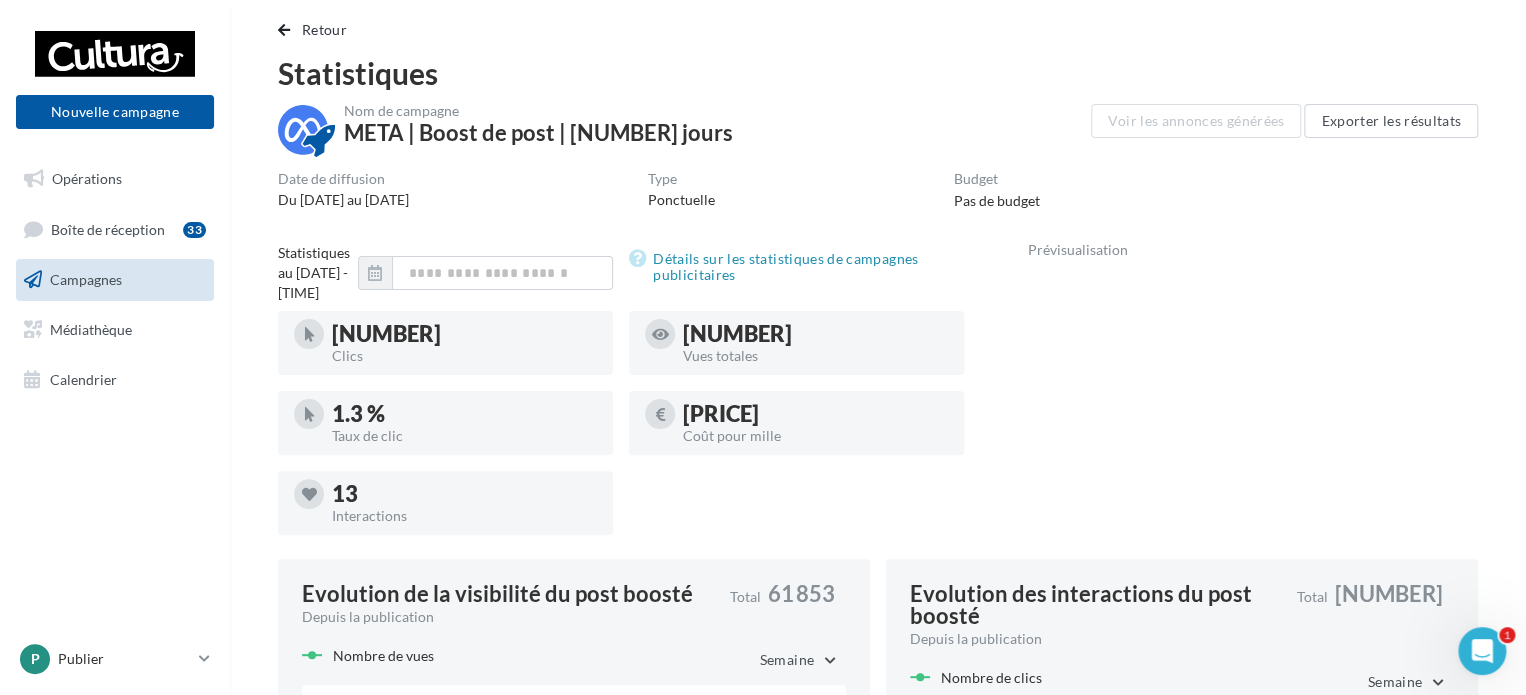 scroll, scrollTop: 0, scrollLeft: 0, axis: both 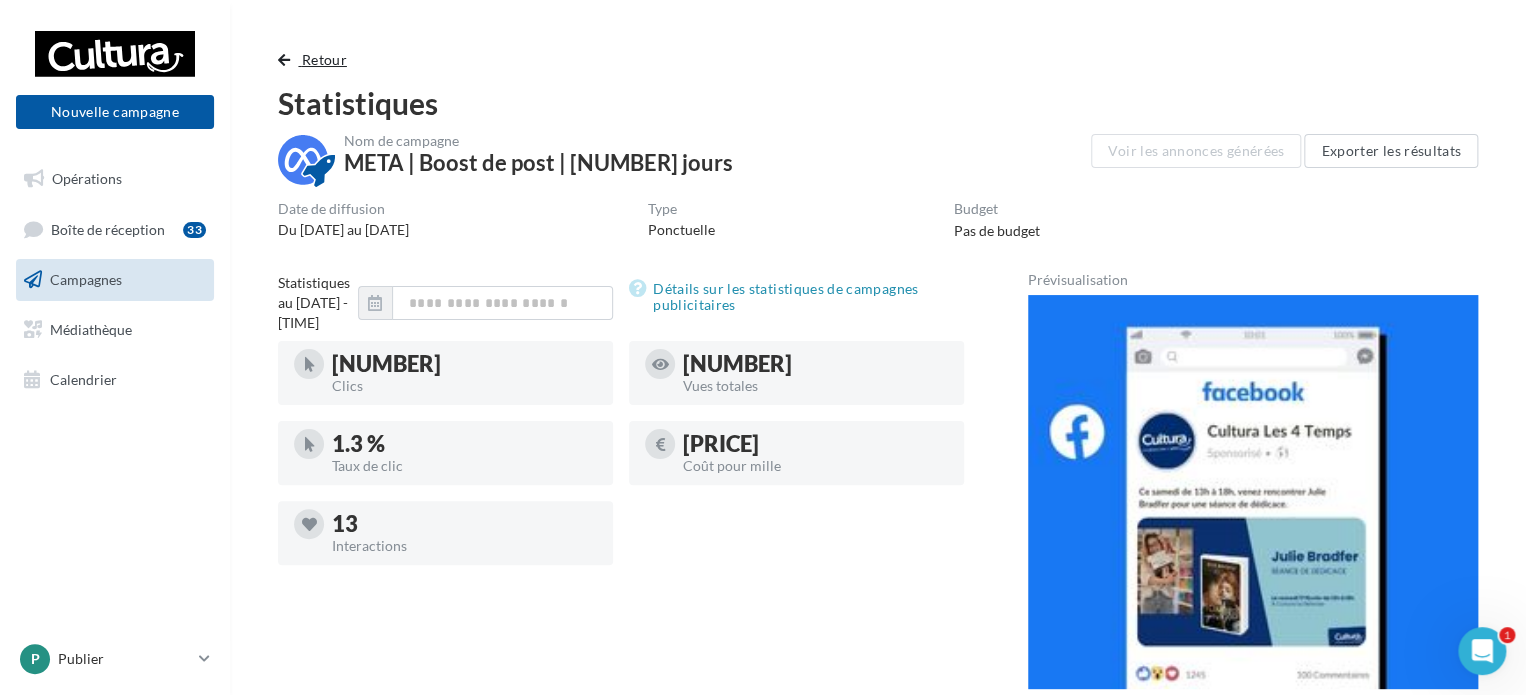 click on "Retour" at bounding box center (324, 59) 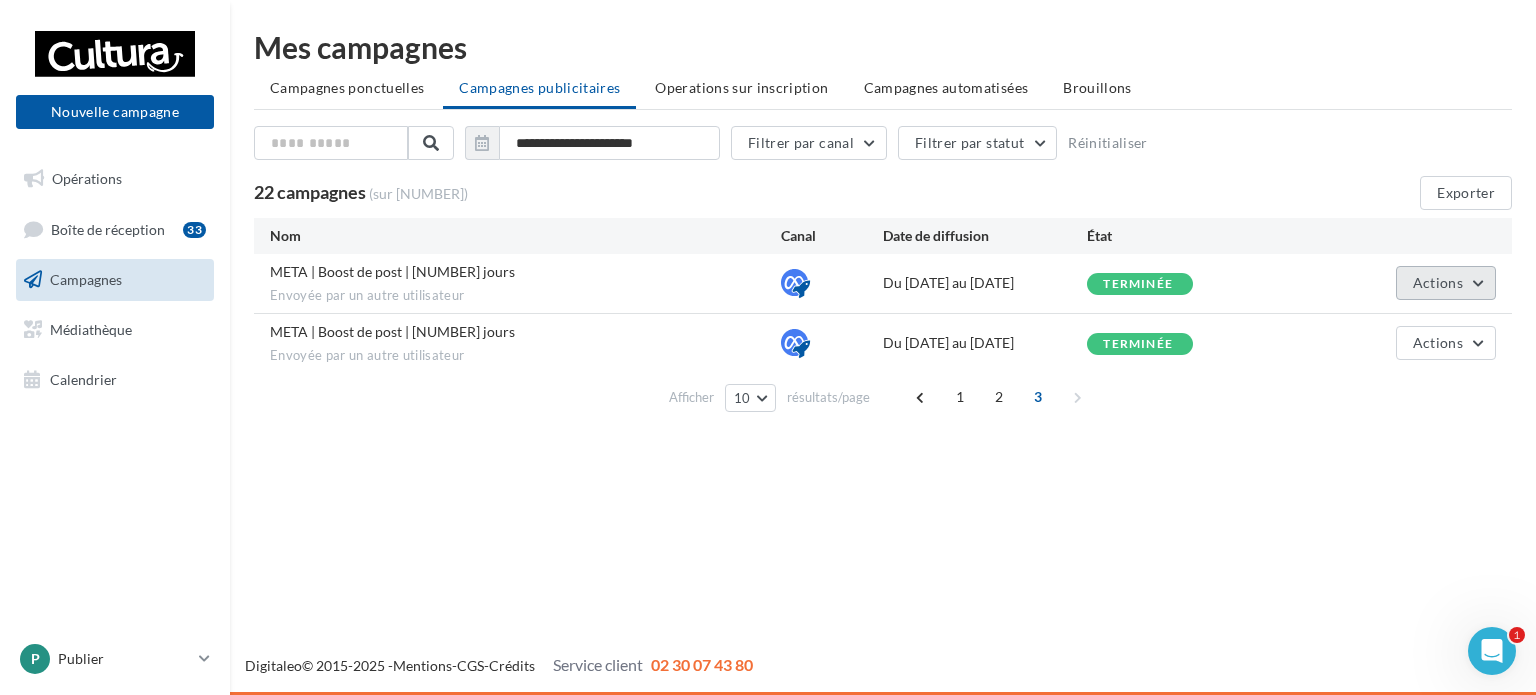 click on "Actions" at bounding box center [1438, 282] 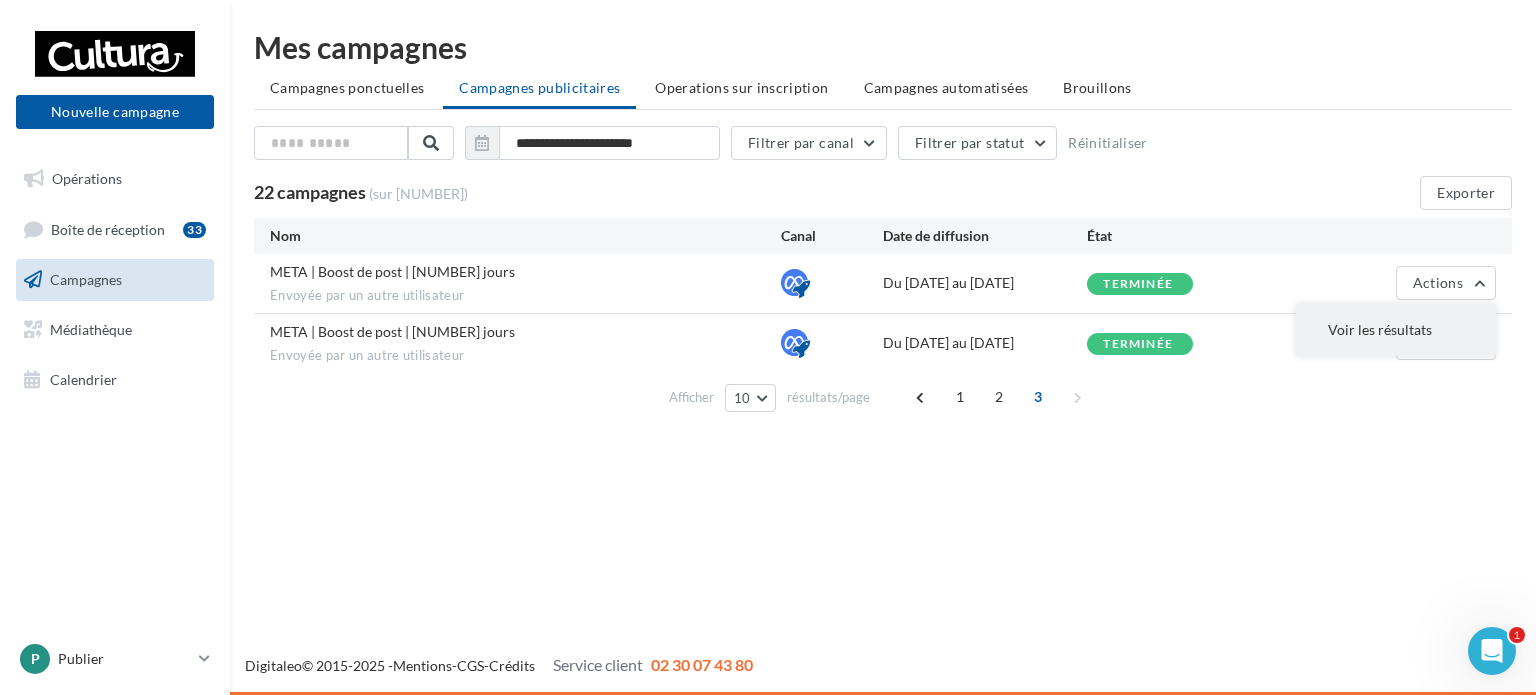 click on "Voir les résultats" at bounding box center (1396, 330) 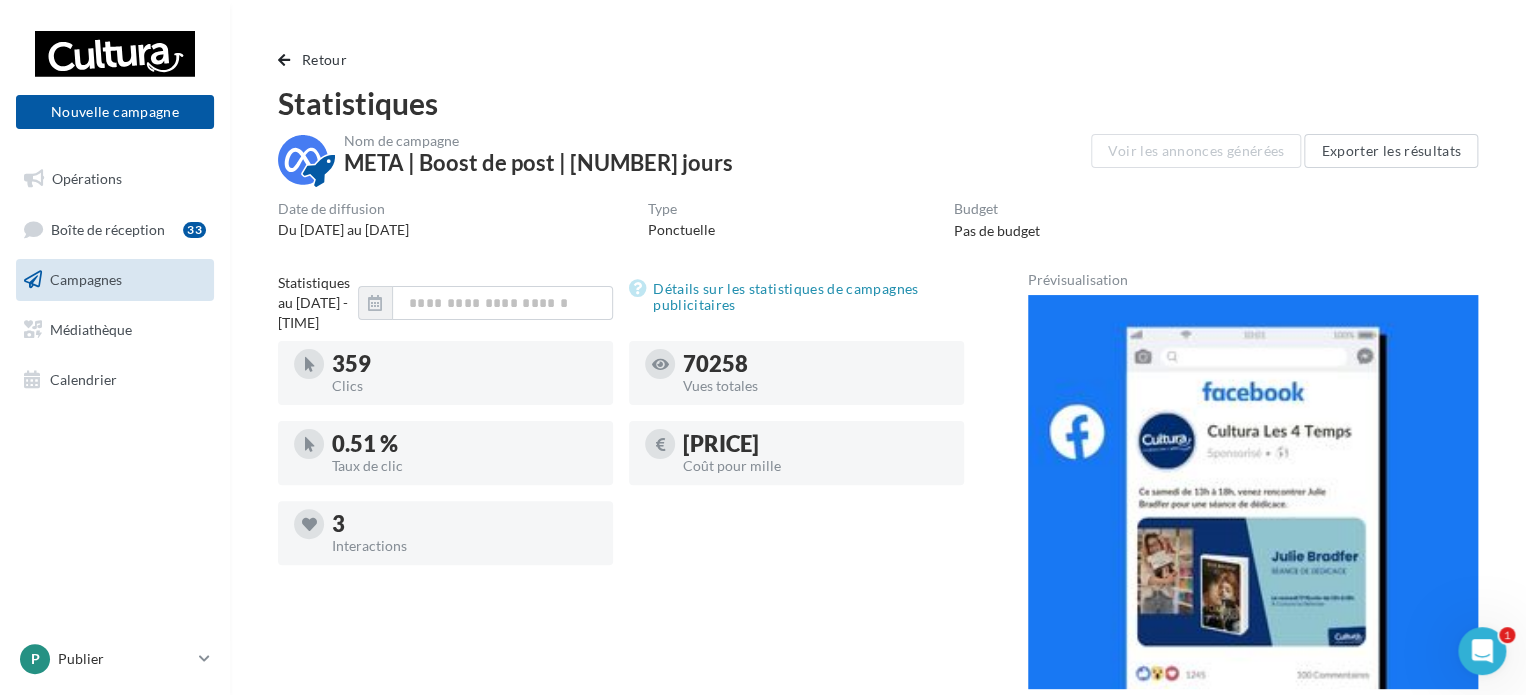 click on "Retour
Statistiques
Nom de campagne   META | Boost de post | [NUMBER] jours
Voir les annonces générées
Exporter les résultats
Date de diffusion
Du [DATE] au [DATE]
Type
Ponctuelle
Budget   Pas de budget
Statistiques au [DATE] - [TIME]
Détails sur les statistiques de campagnes publicitaires
[NUMBER]
Clics
[NUMBER]
Vues totales
[PERCENT]
Taux de clic
[PRICE]" at bounding box center (878, 674) 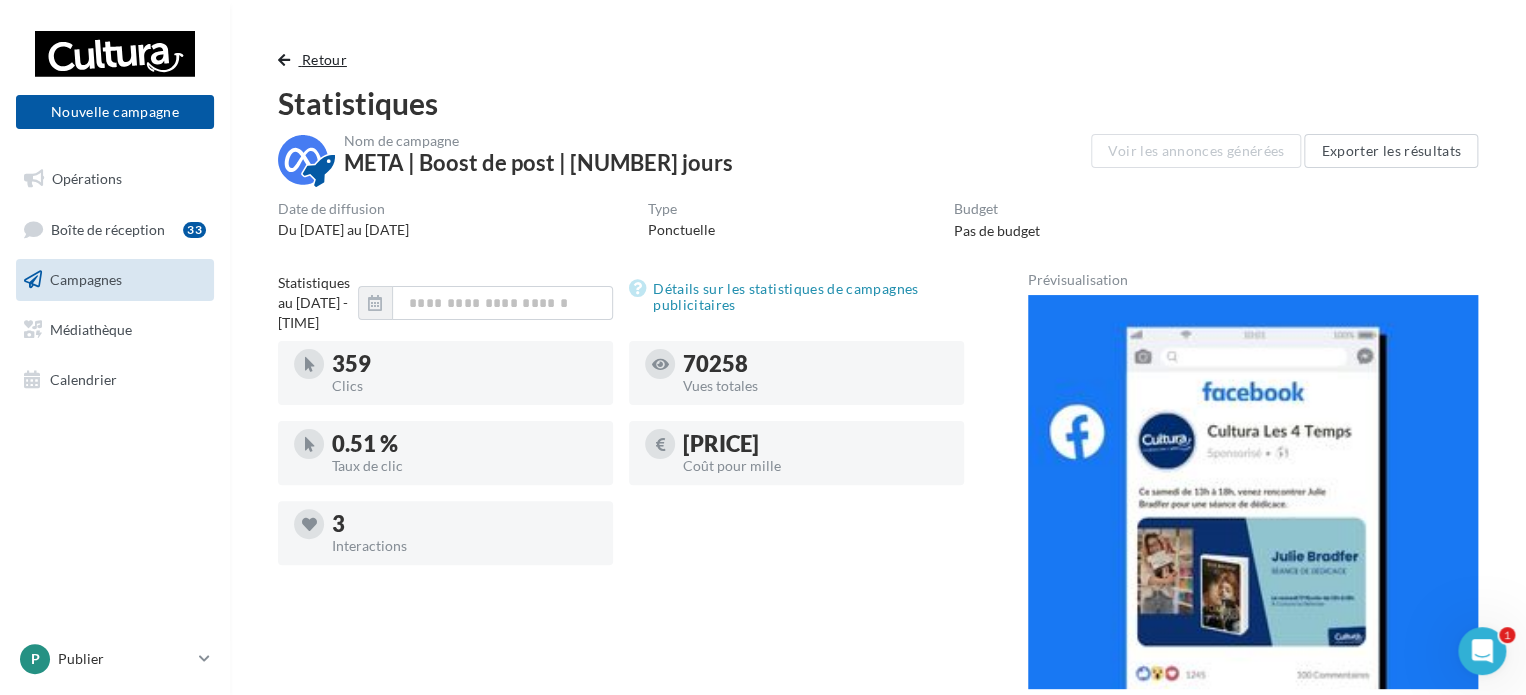 click on "Retour" at bounding box center (324, 59) 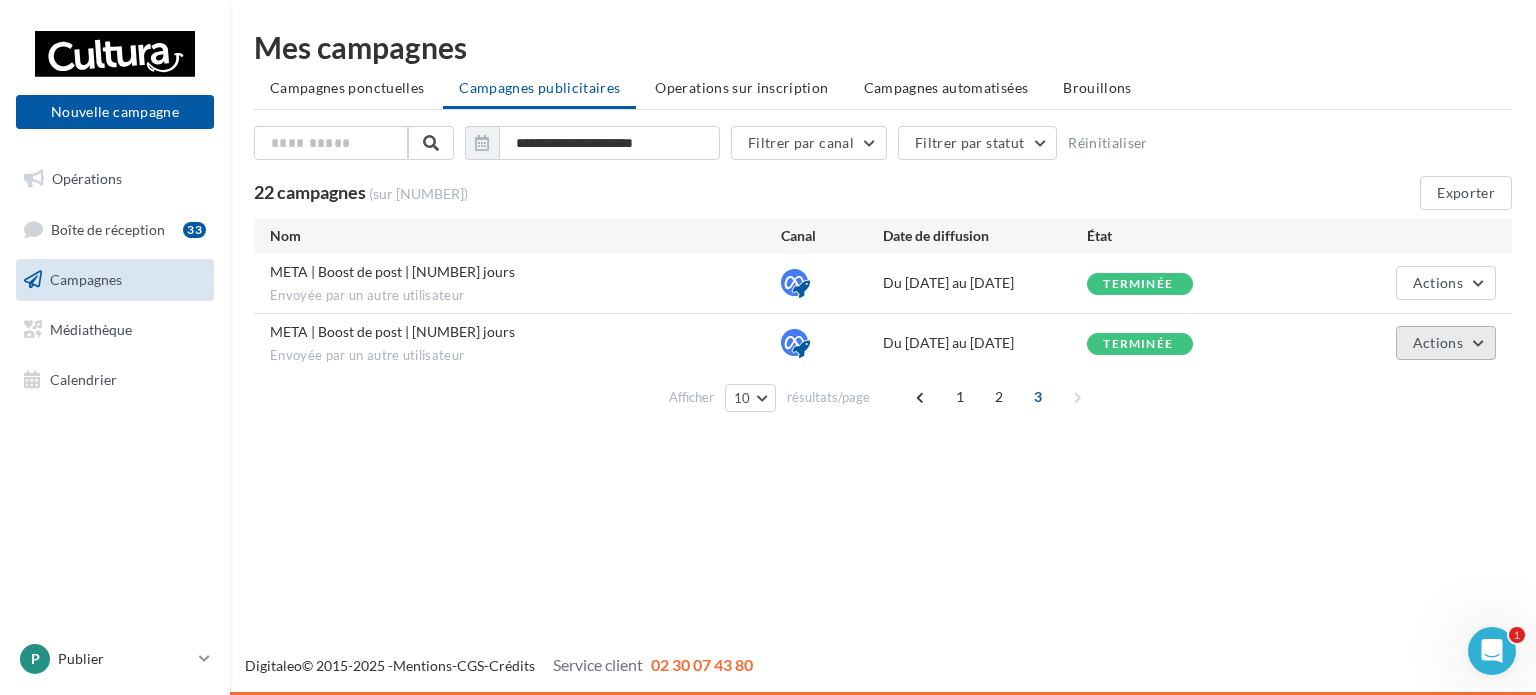 click on "Actions" at bounding box center (1446, 283) 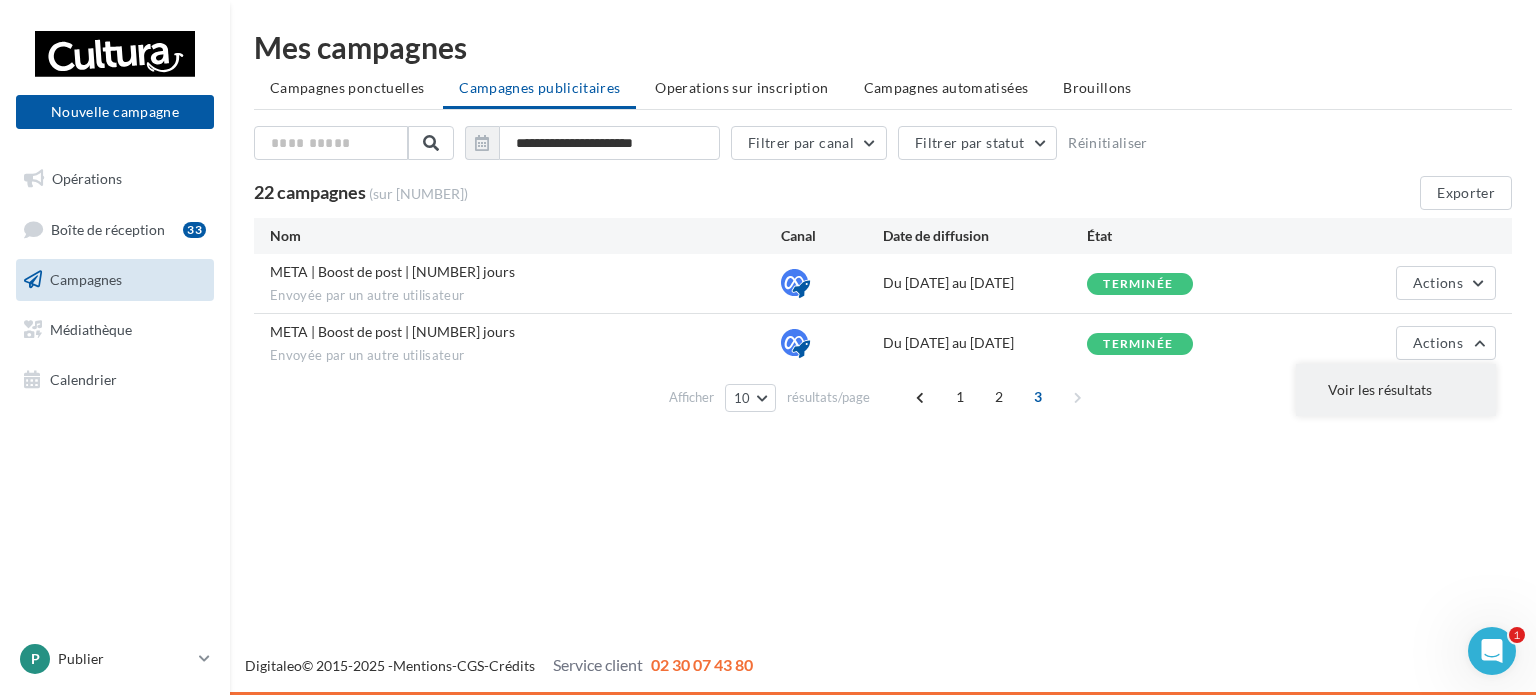 click on "Voir les résultats" at bounding box center [1396, 390] 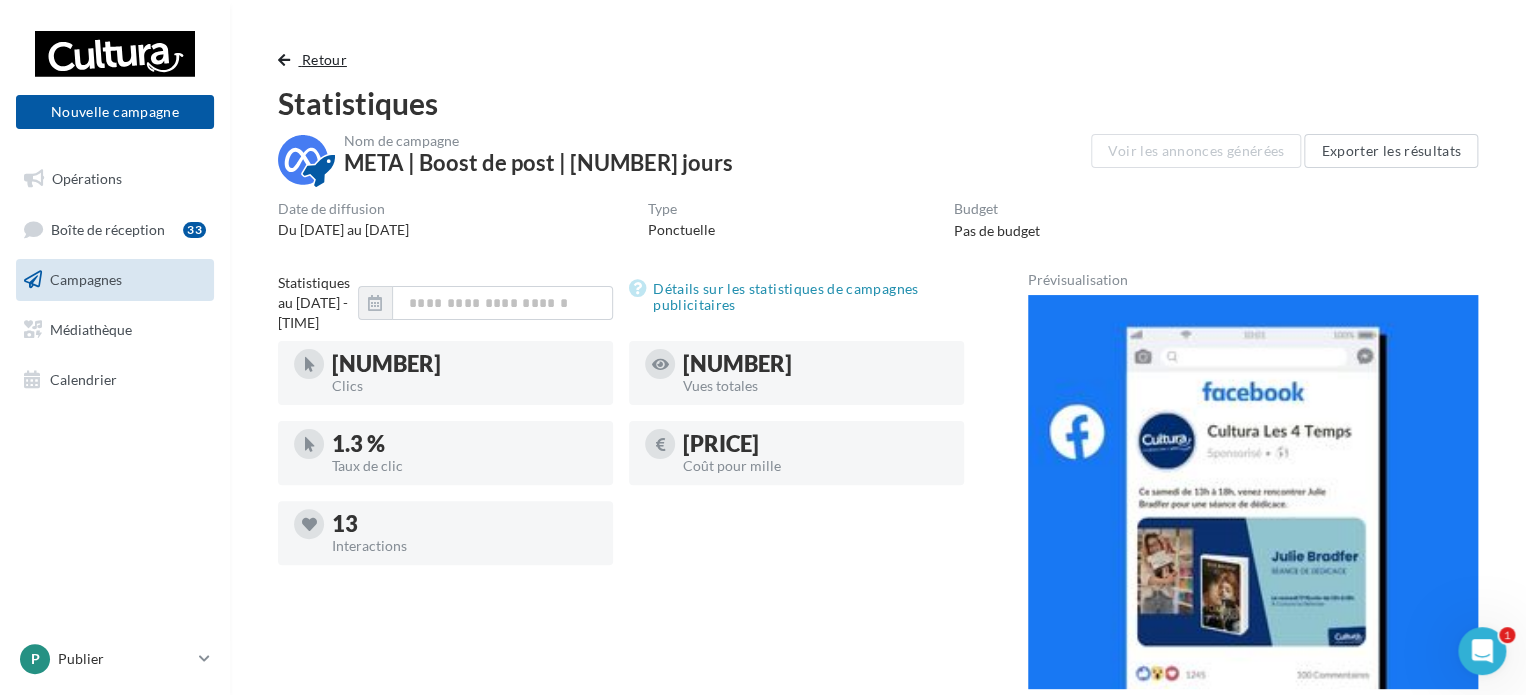 click on "Retour" at bounding box center [324, 59] 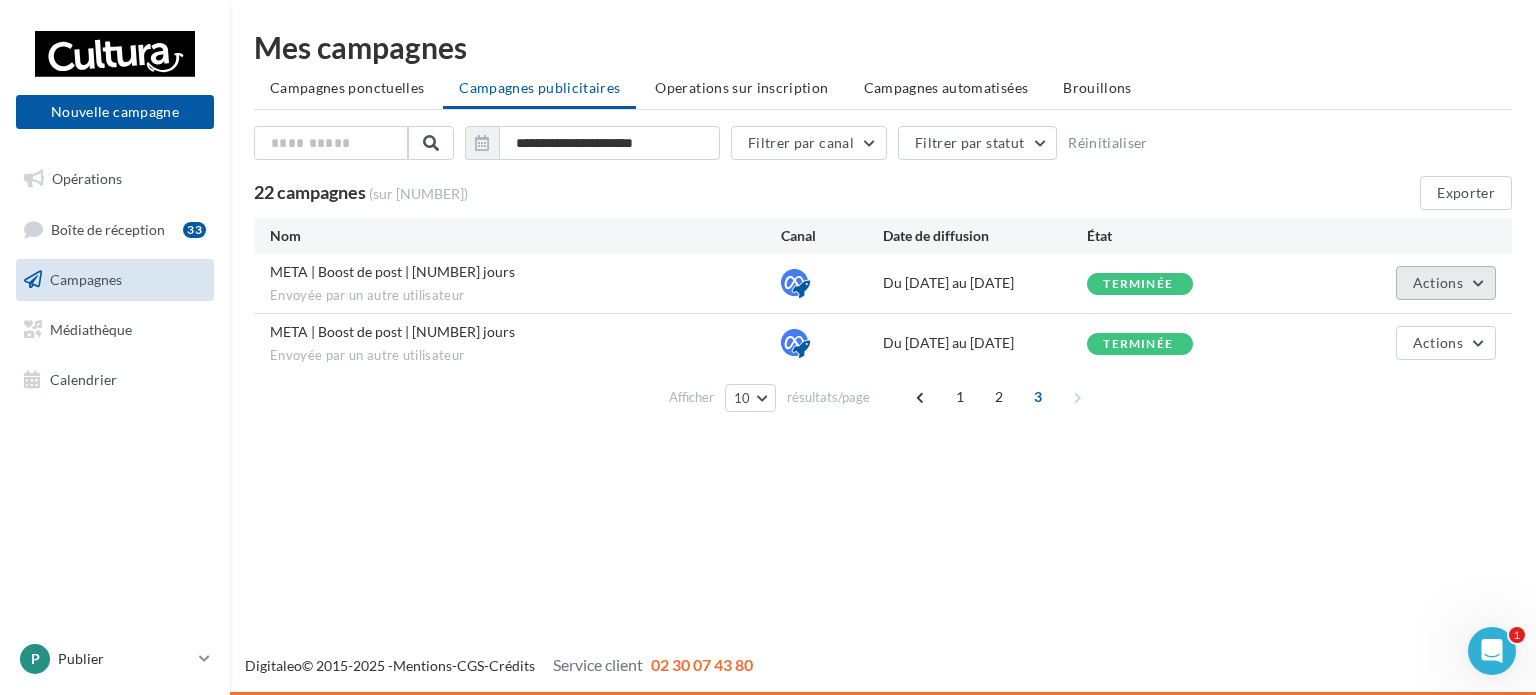click on "Actions" at bounding box center [1446, 283] 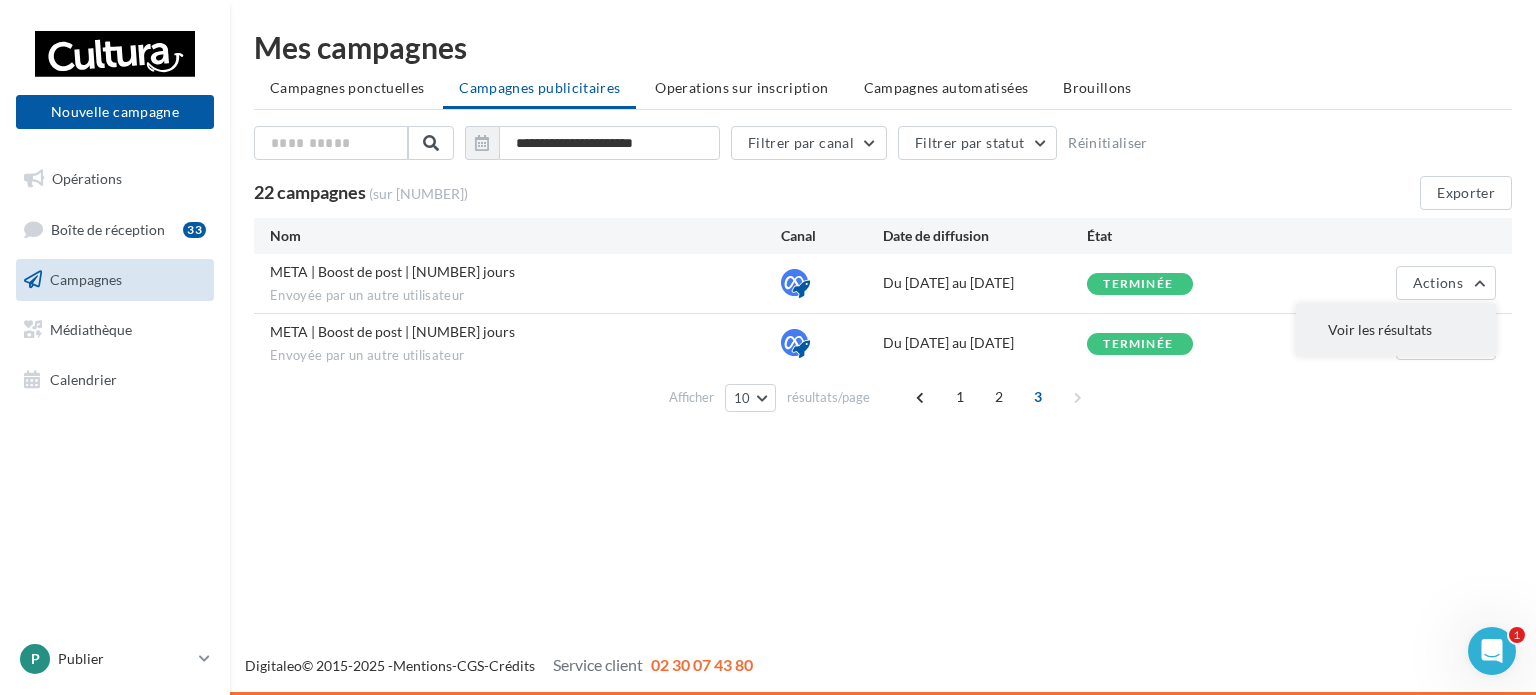 click on "Voir les résultats" at bounding box center [1396, 330] 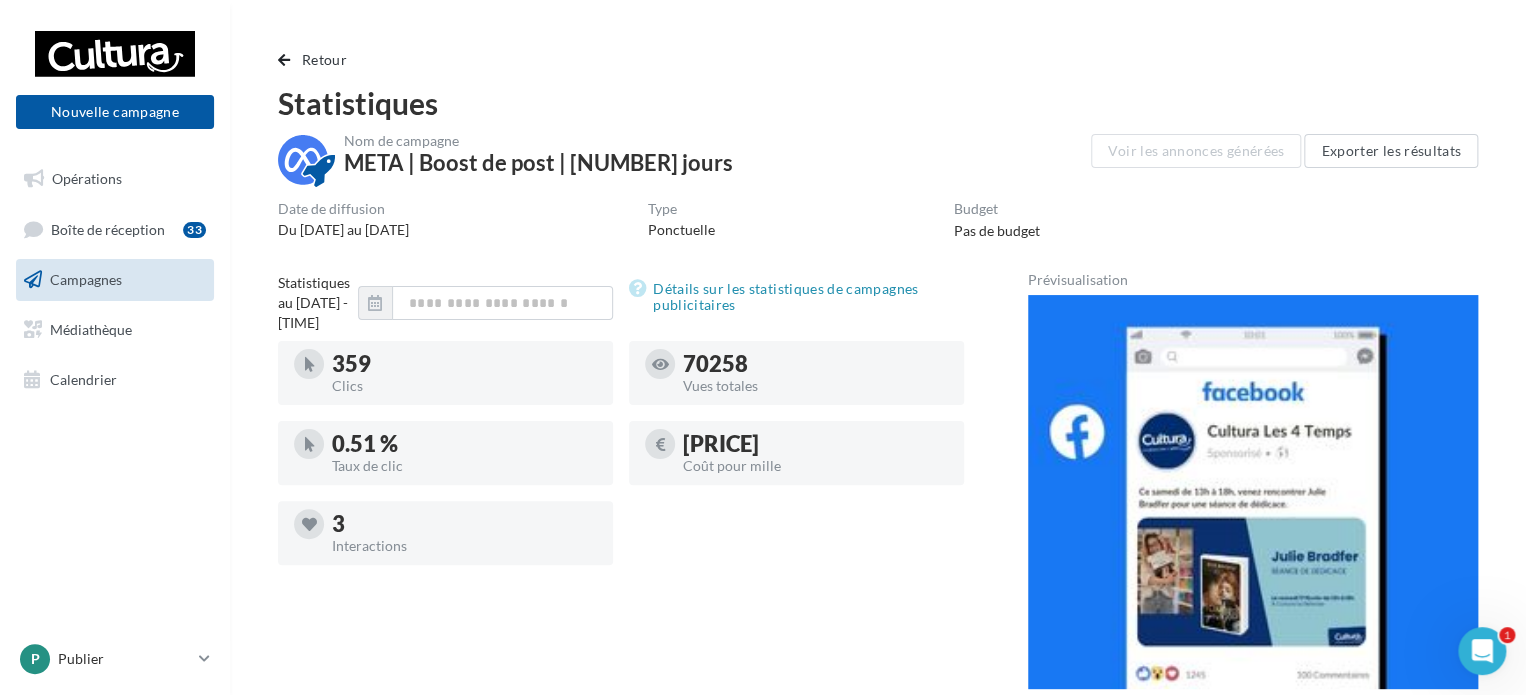 click on "Retour
Statistiques
Nom de campagne   META | Boost de post | [NUMBER] jours
Voir les annonces générées
Exporter les résultats
Date de diffusion
Du [DATE] au [DATE]
Type
Ponctuelle
Budget   Pas de budget
Statistiques au [DATE] - [TIME]
Détails sur les statistiques de campagnes publicitaires
[NUMBER]
Clics
[NUMBER]
Vues totales
[PERCENT]
Taux de clic
[PRICE]" at bounding box center (878, 674) 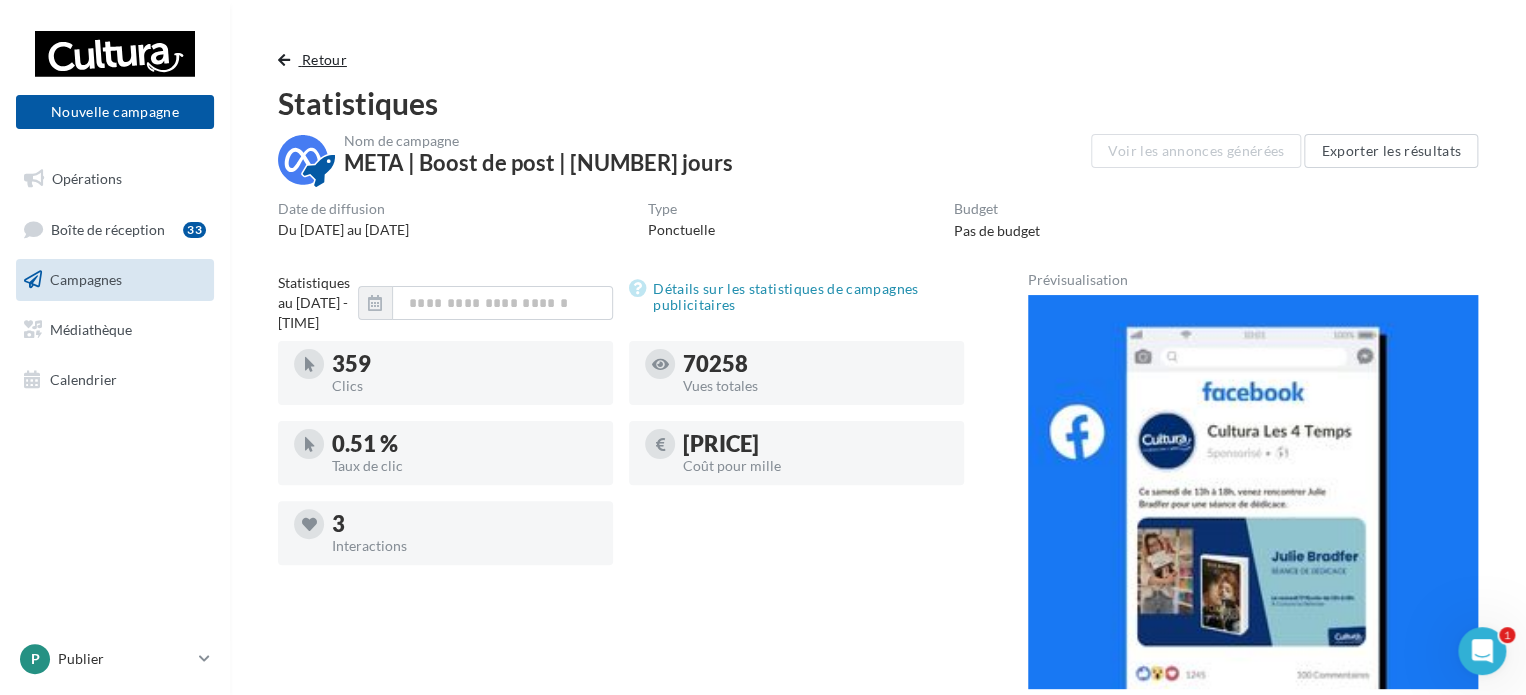 click on "Retour" at bounding box center (324, 59) 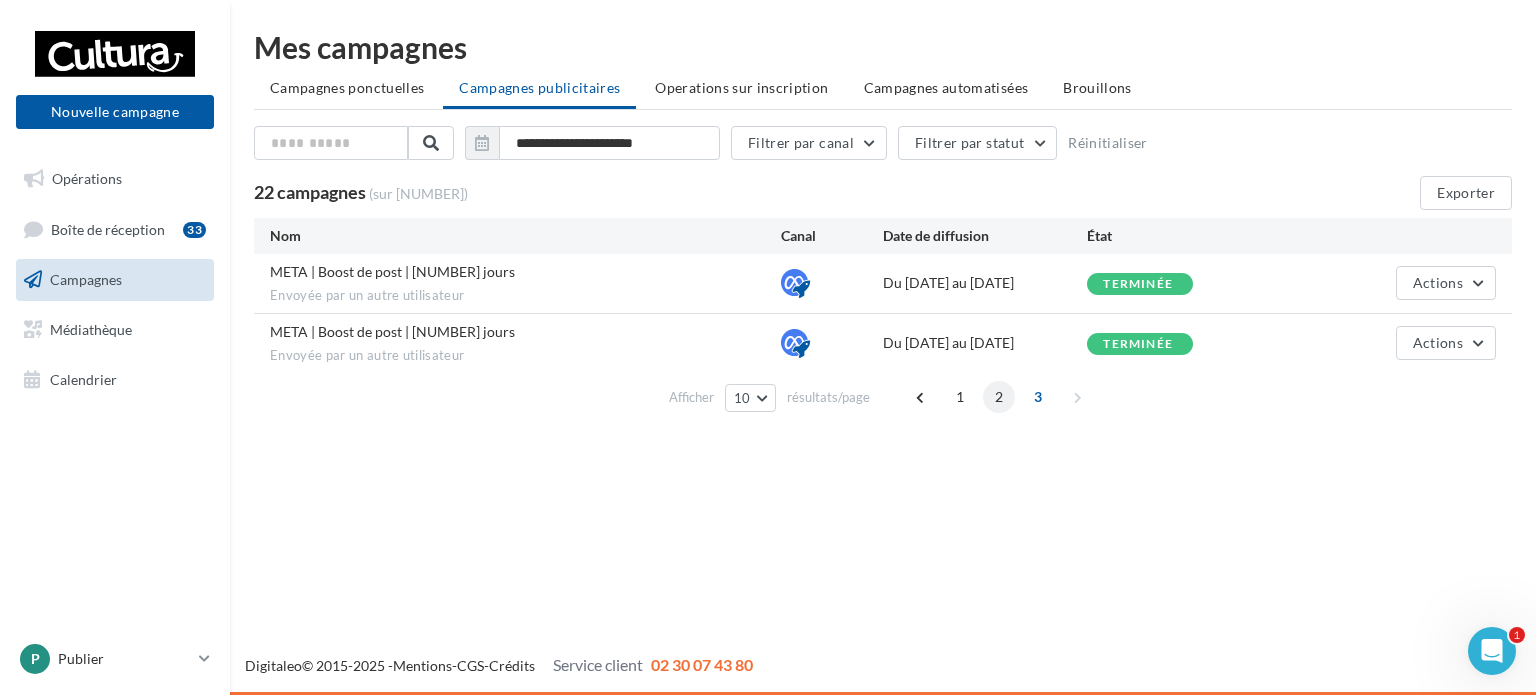 click on "2" at bounding box center [999, 397] 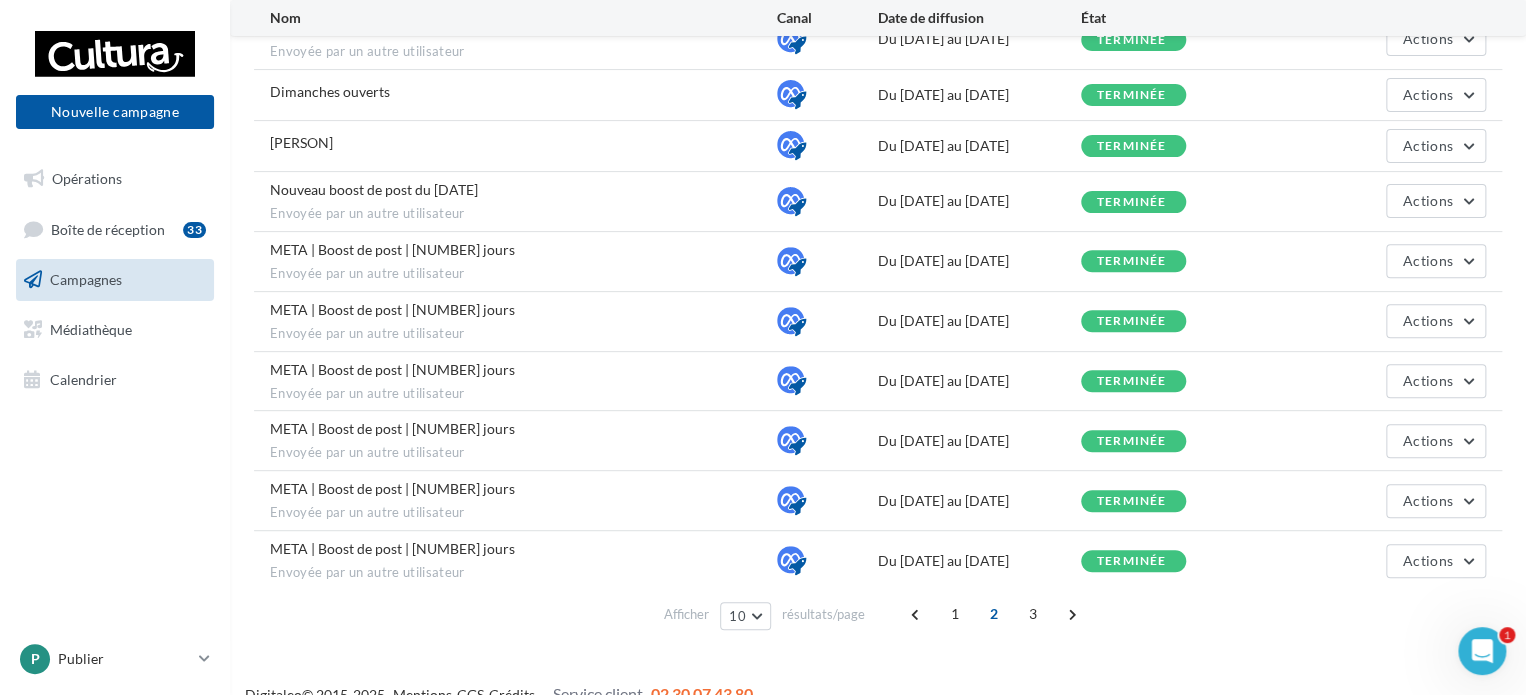scroll, scrollTop: 268, scrollLeft: 0, axis: vertical 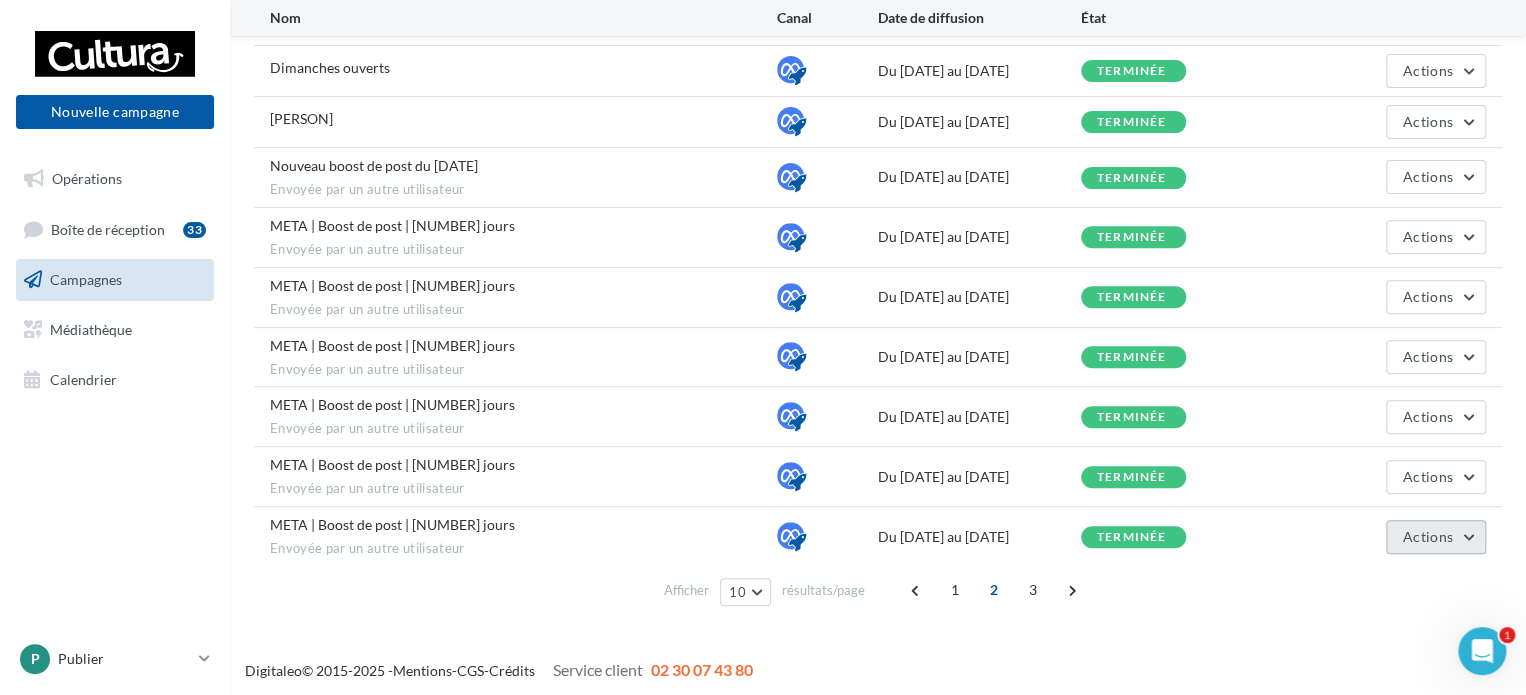 click on "Actions" at bounding box center (1436, 15) 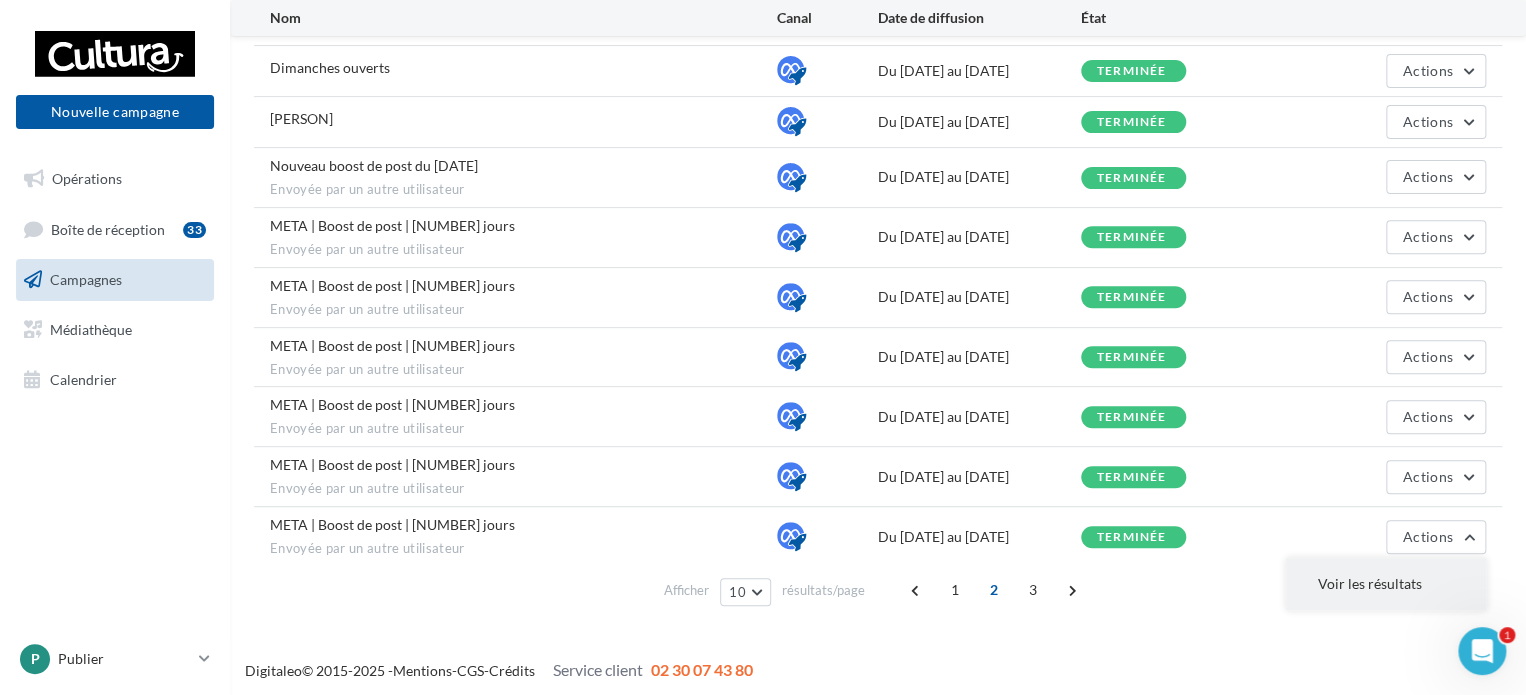 click on "Voir les résultats" at bounding box center (1386, 584) 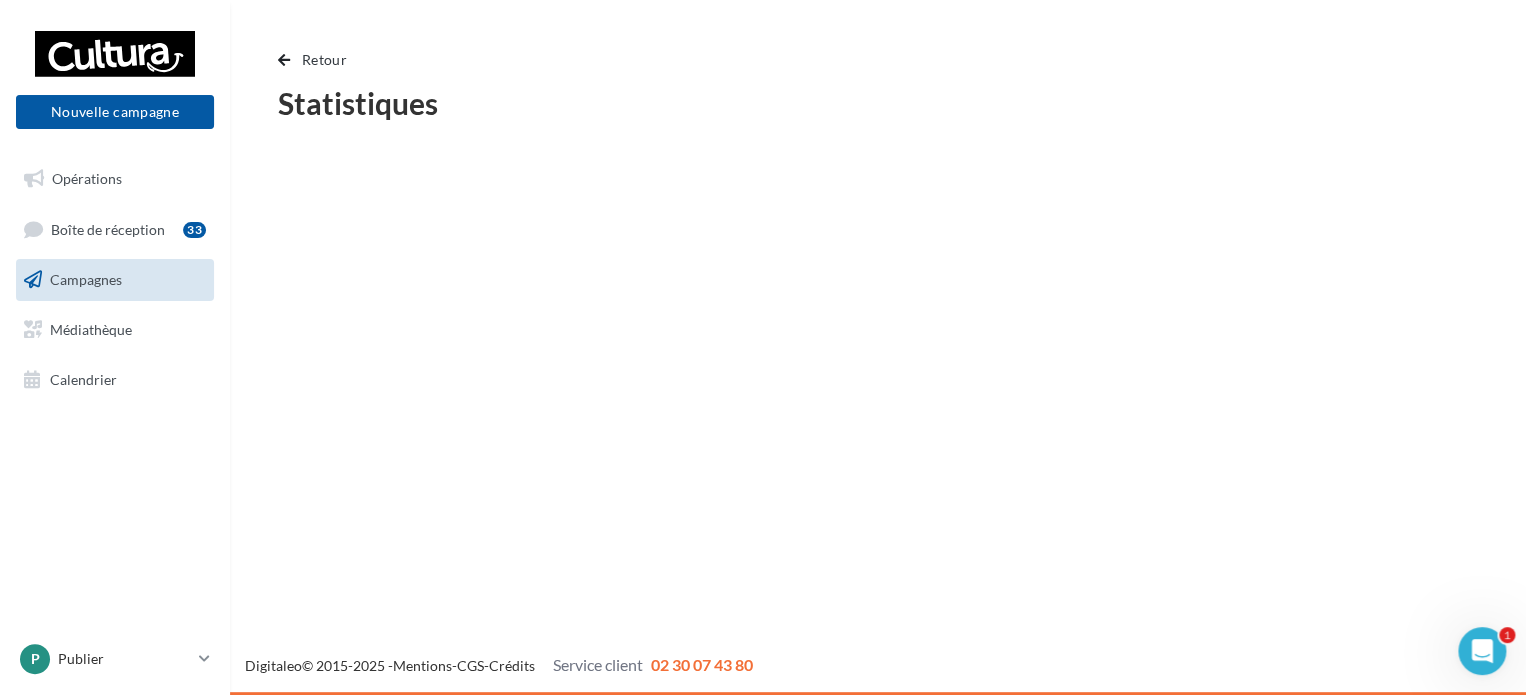 scroll, scrollTop: 0, scrollLeft: 0, axis: both 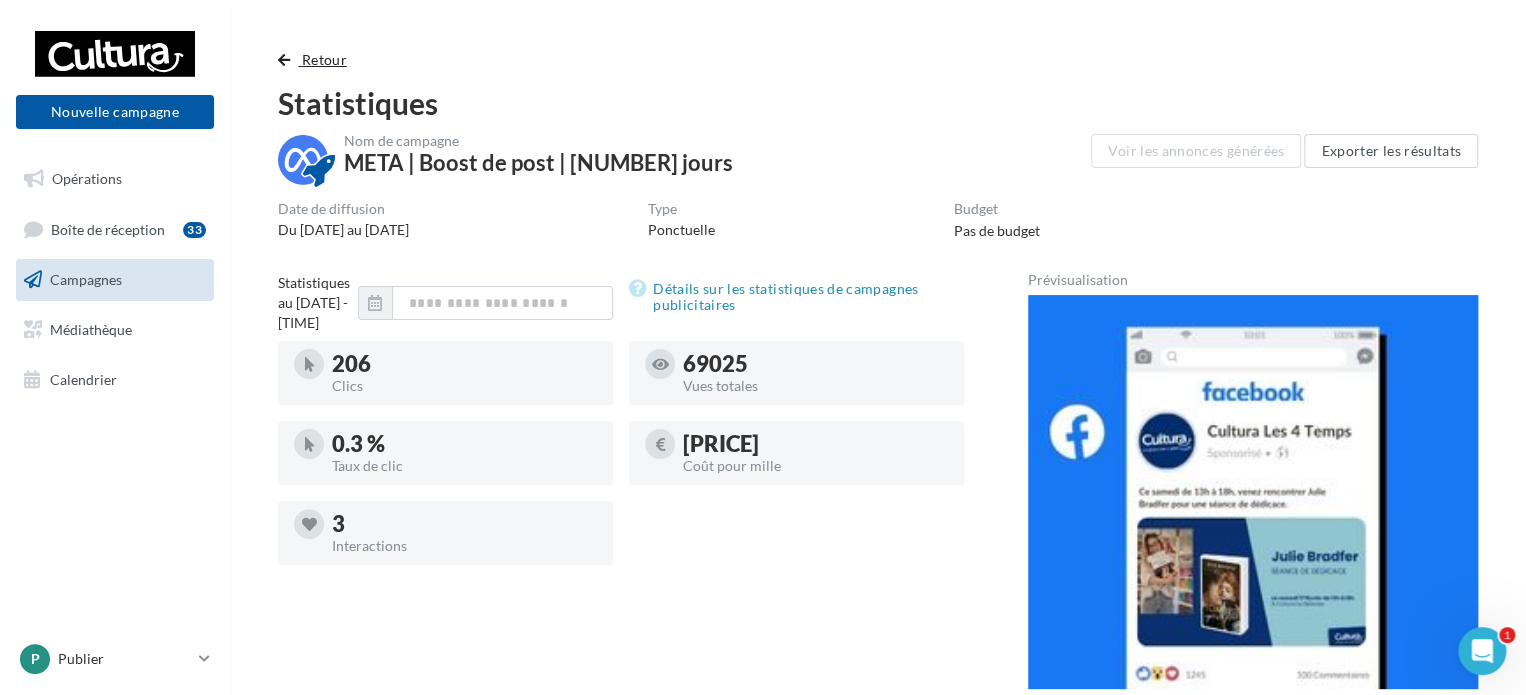 click on "Retour" at bounding box center [324, 59] 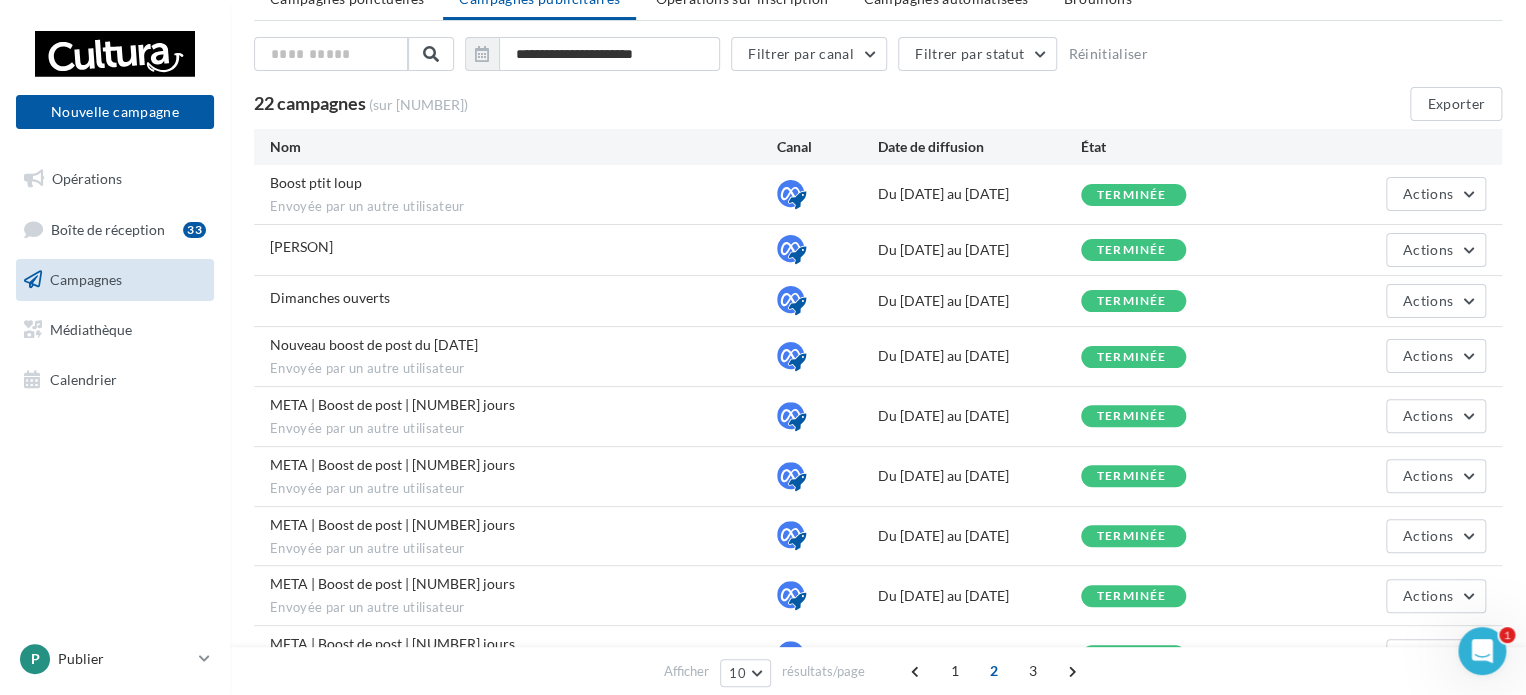 scroll, scrollTop: 189, scrollLeft: 0, axis: vertical 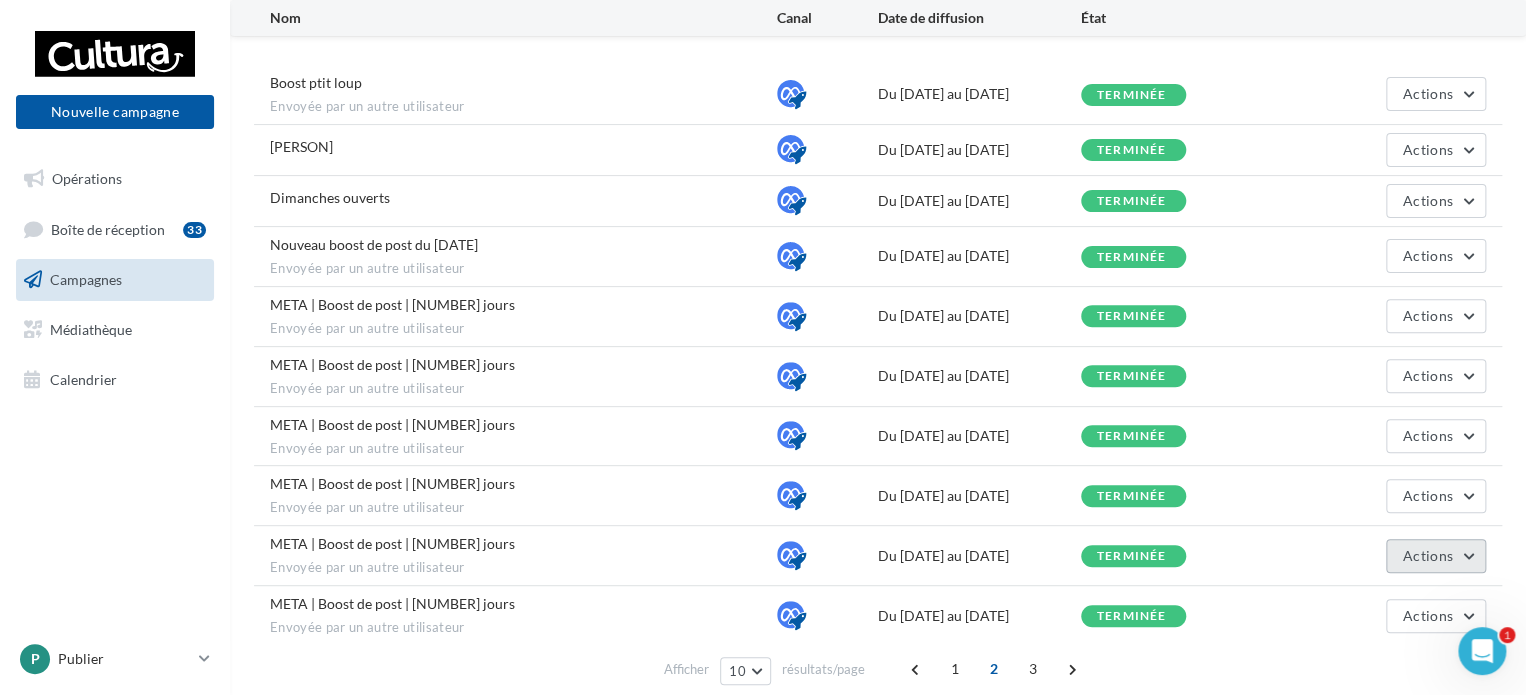 click on "Actions" at bounding box center (1436, 94) 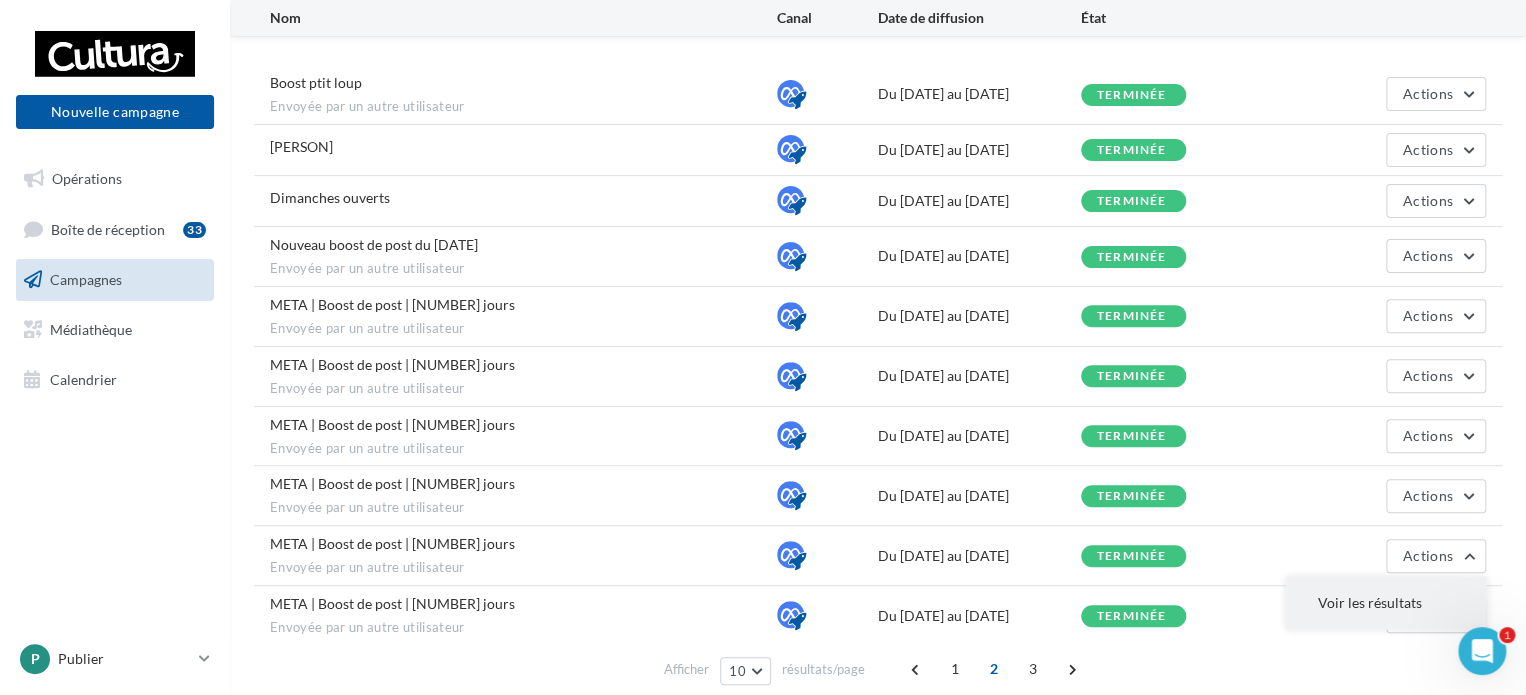 click on "Voir les résultats" at bounding box center (1386, 603) 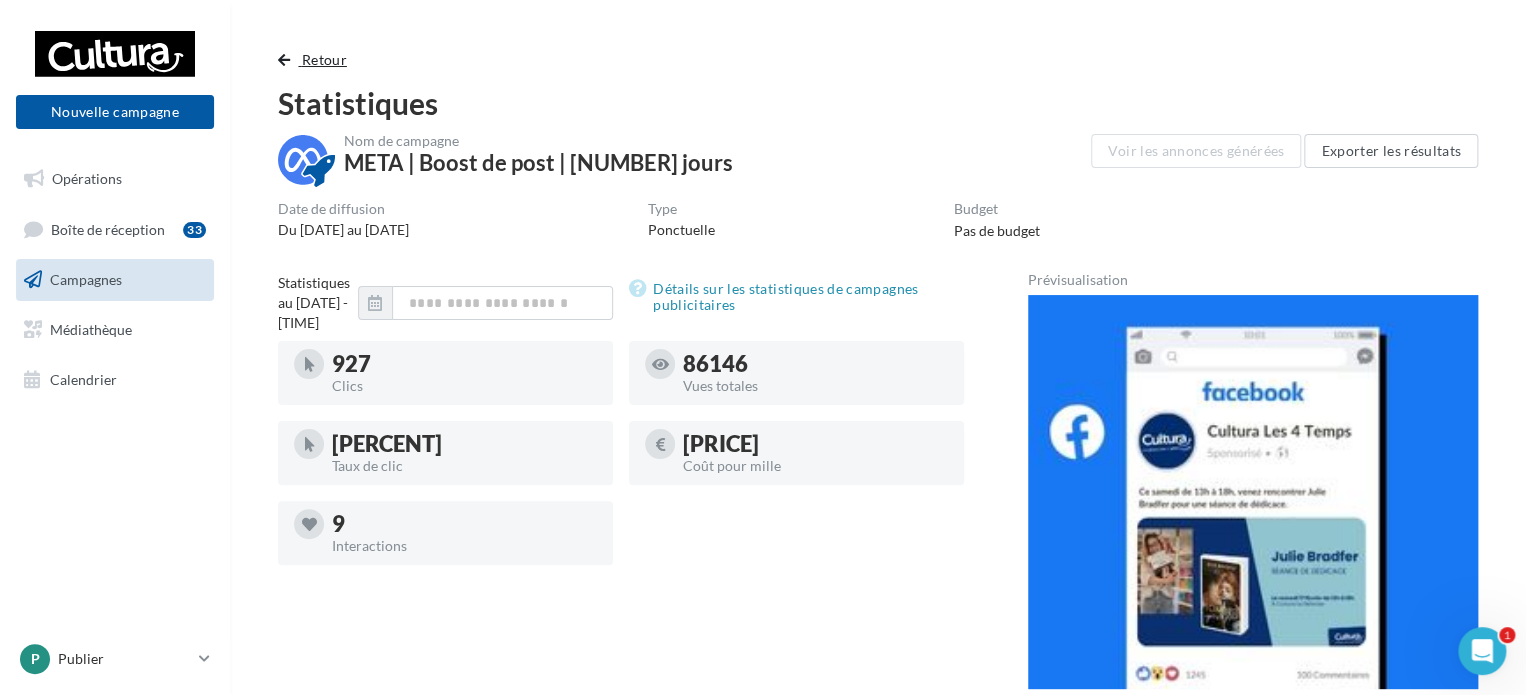 click on "Retour" at bounding box center (324, 59) 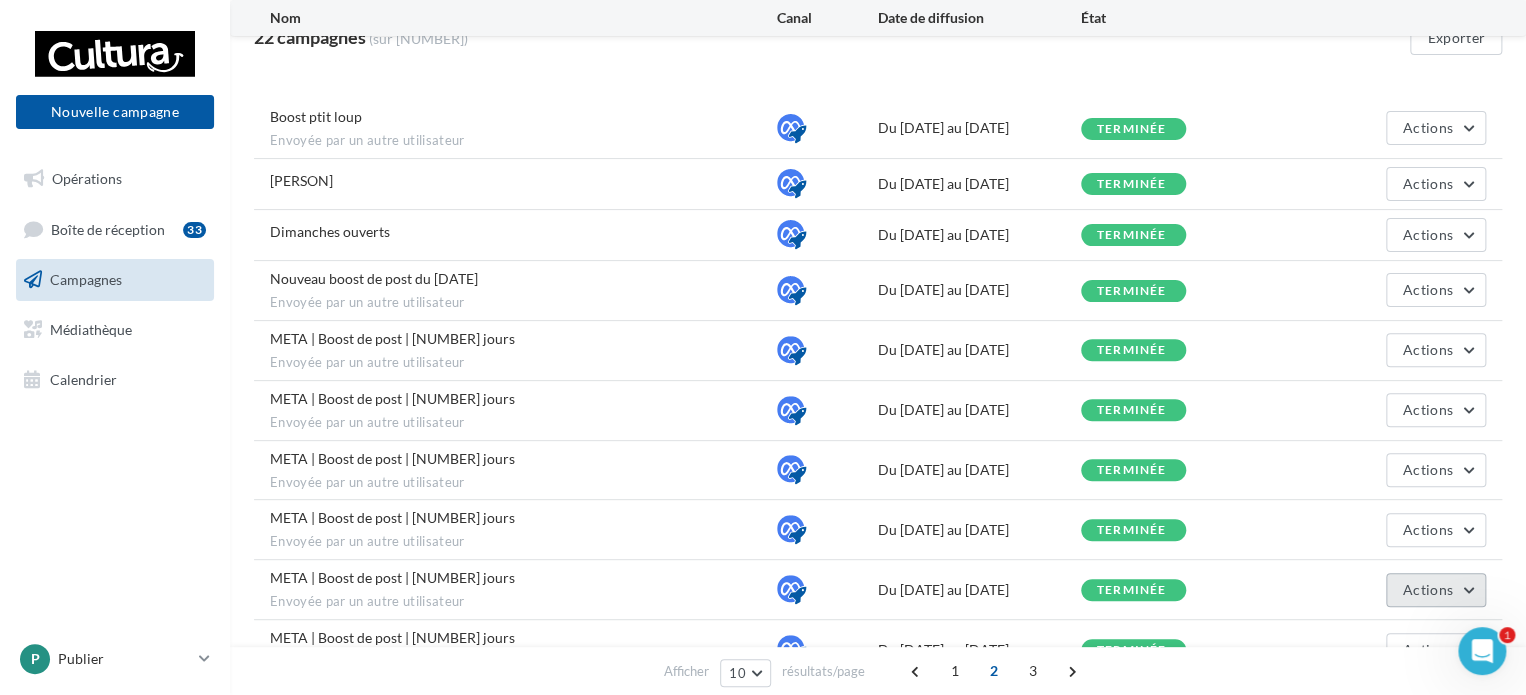 scroll, scrollTop: 189, scrollLeft: 0, axis: vertical 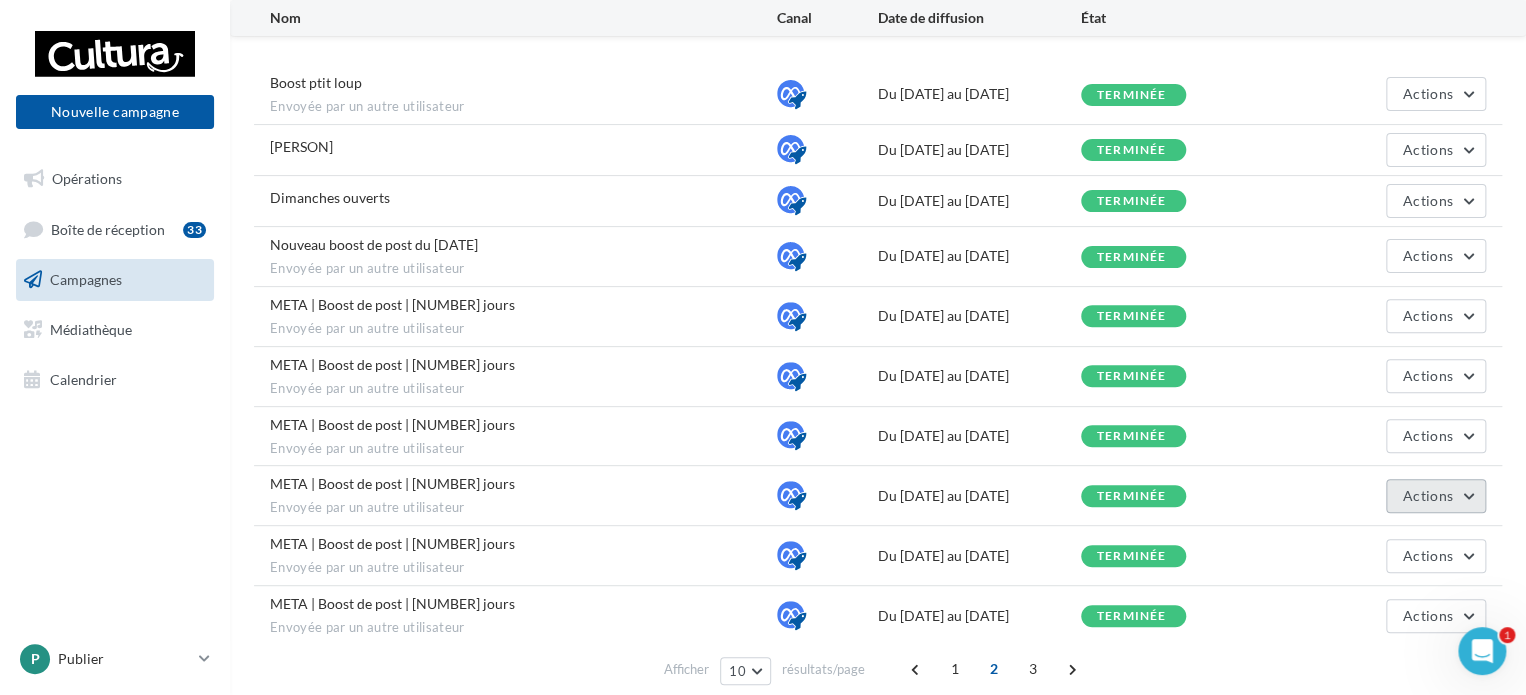 click on "Actions" at bounding box center (1428, 93) 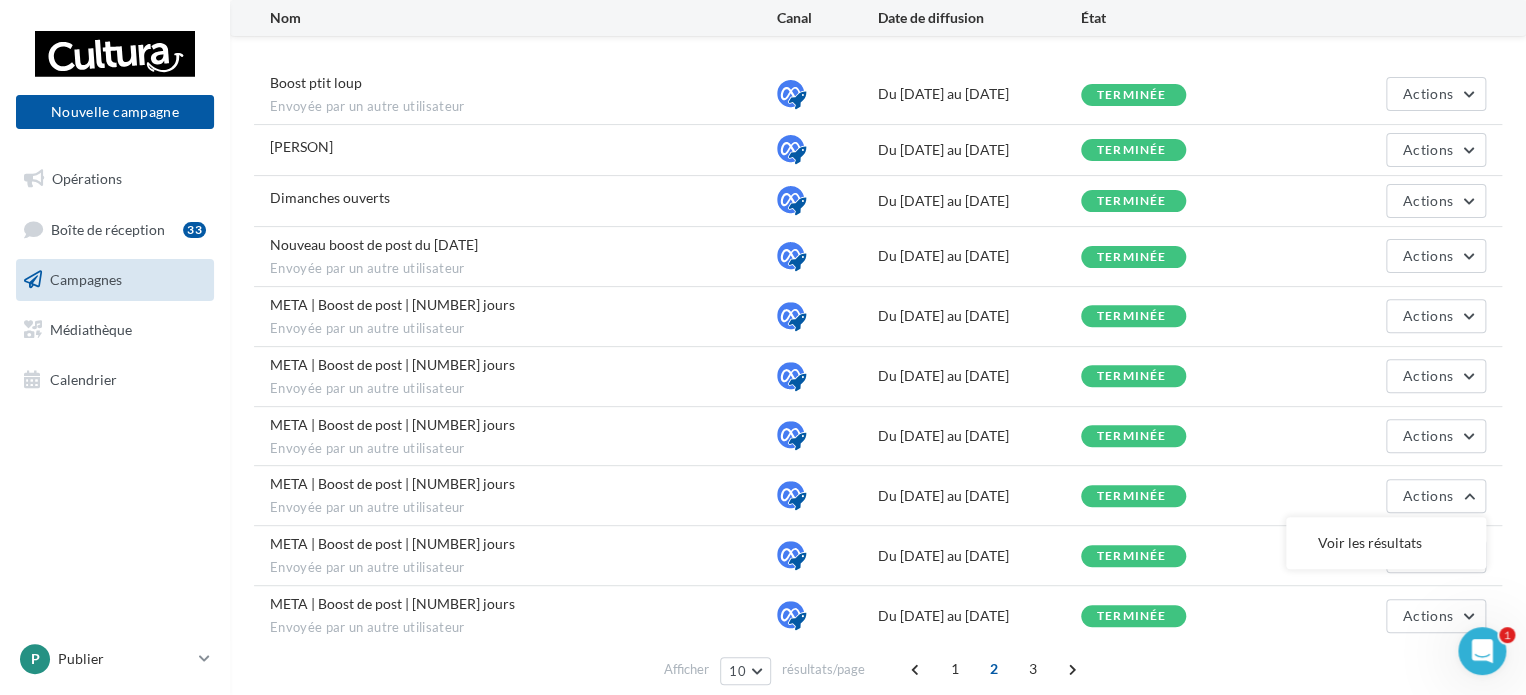 click on "Voir les résultats" at bounding box center [1386, 543] 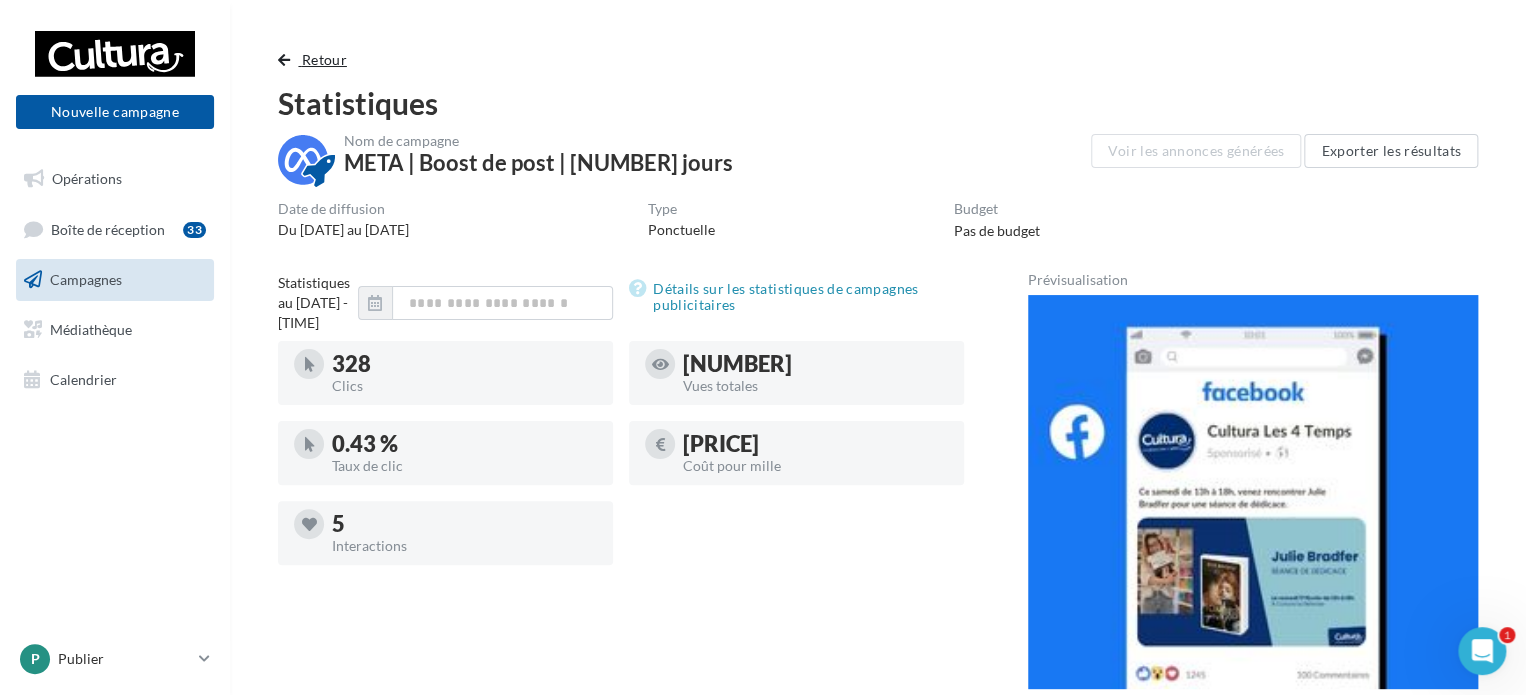 click on "Retour" at bounding box center [324, 59] 